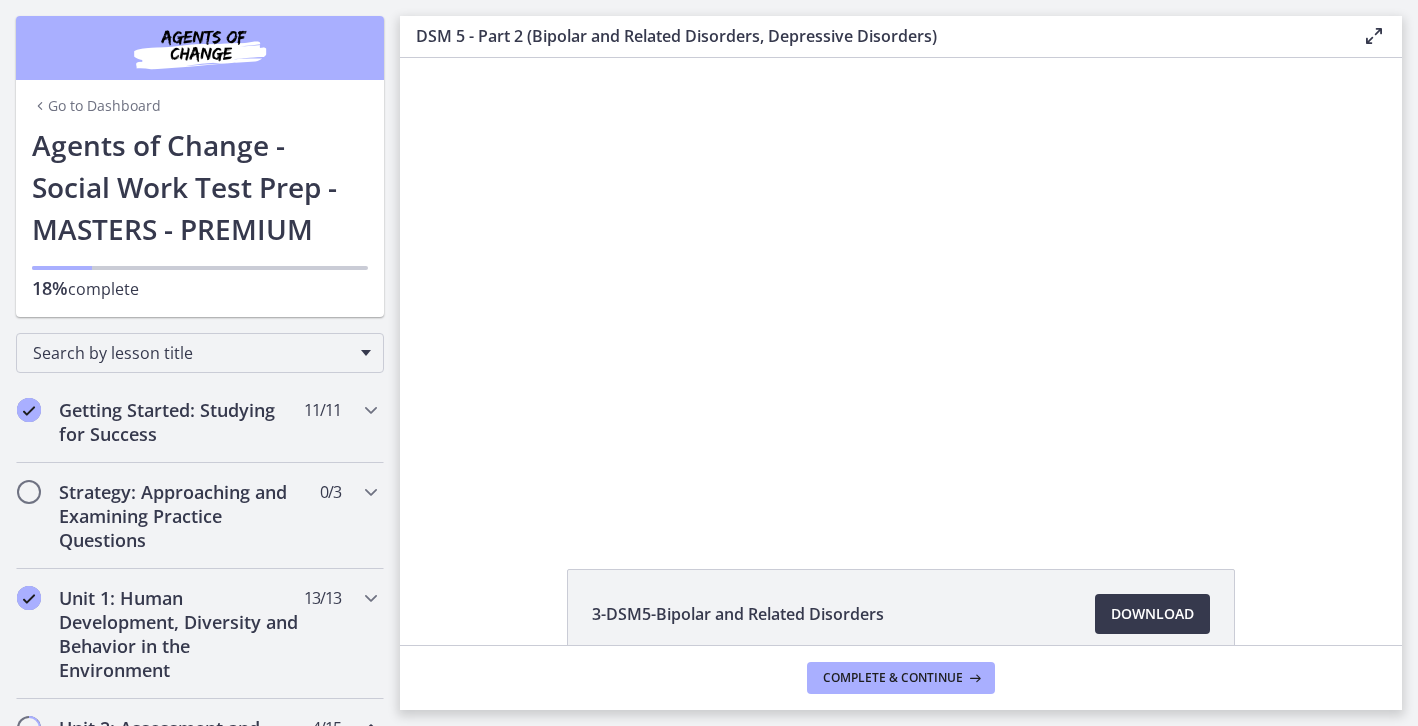 scroll, scrollTop: 0, scrollLeft: 0, axis: both 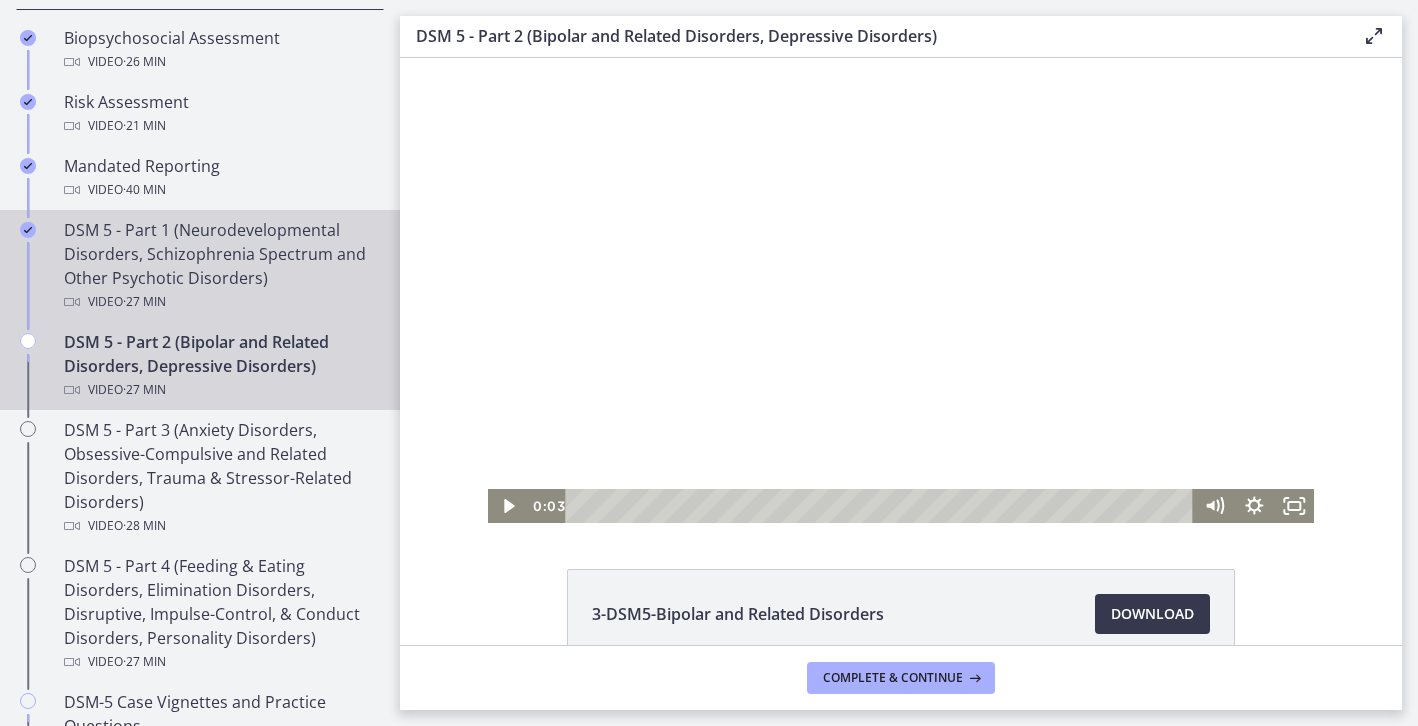 click on "Video
·  27 min" at bounding box center [220, 302] 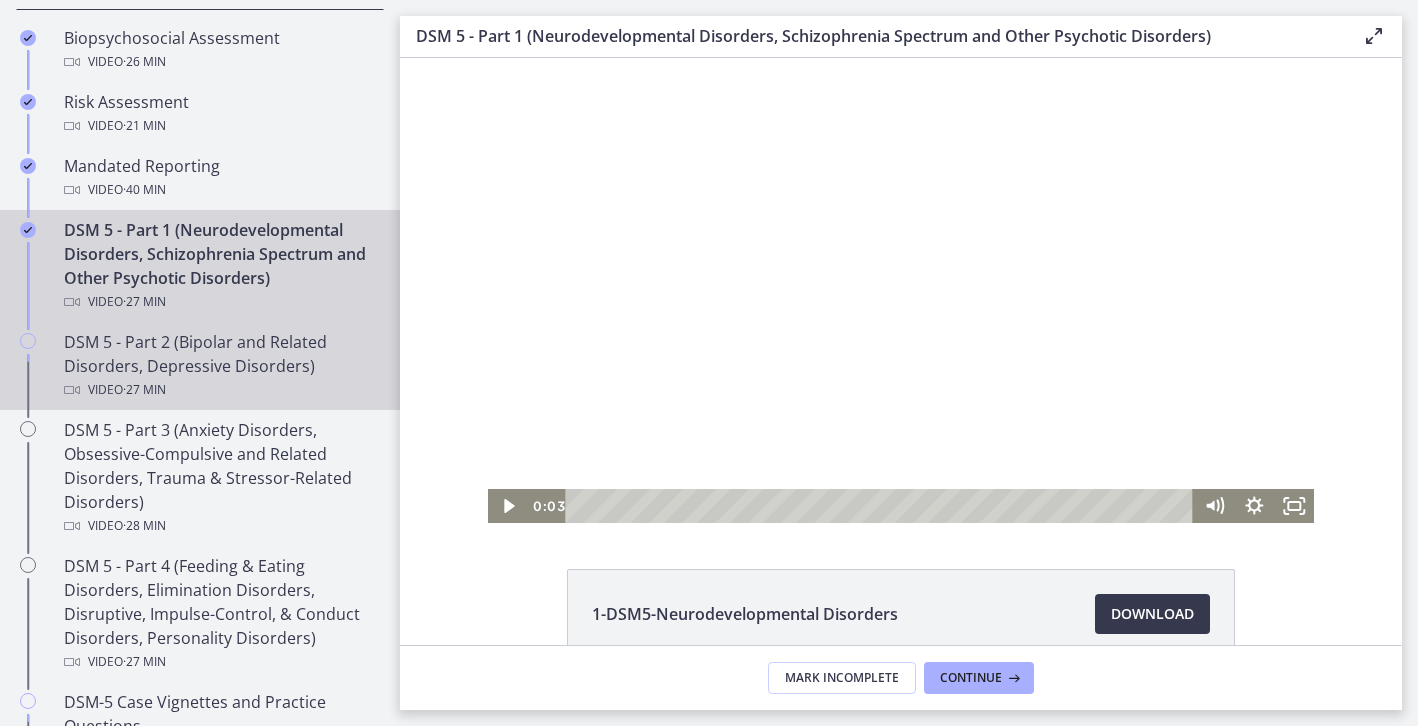 click on "DSM 5 - Part 2 (Bipolar and Related Disorders, Depressive Disorders)
Video
·  27 min" at bounding box center [220, 366] 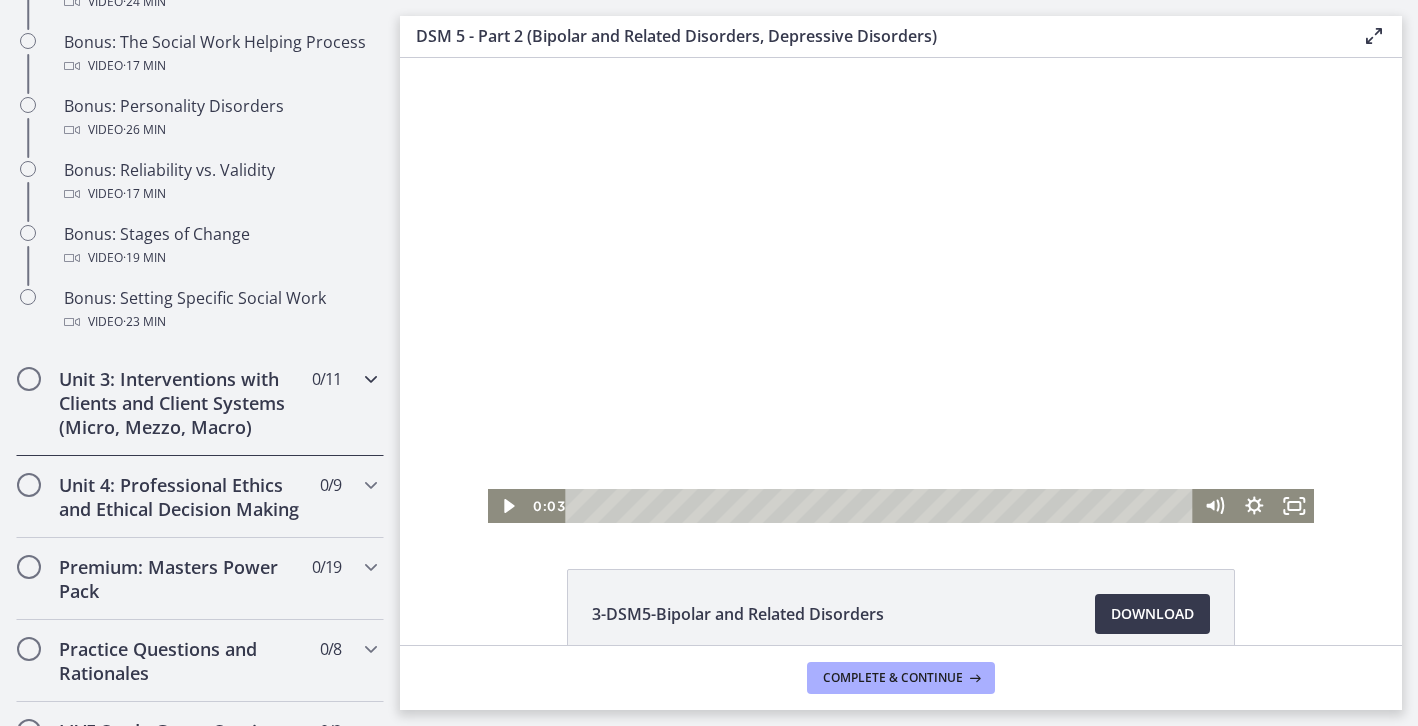 scroll, scrollTop: 1651, scrollLeft: 0, axis: vertical 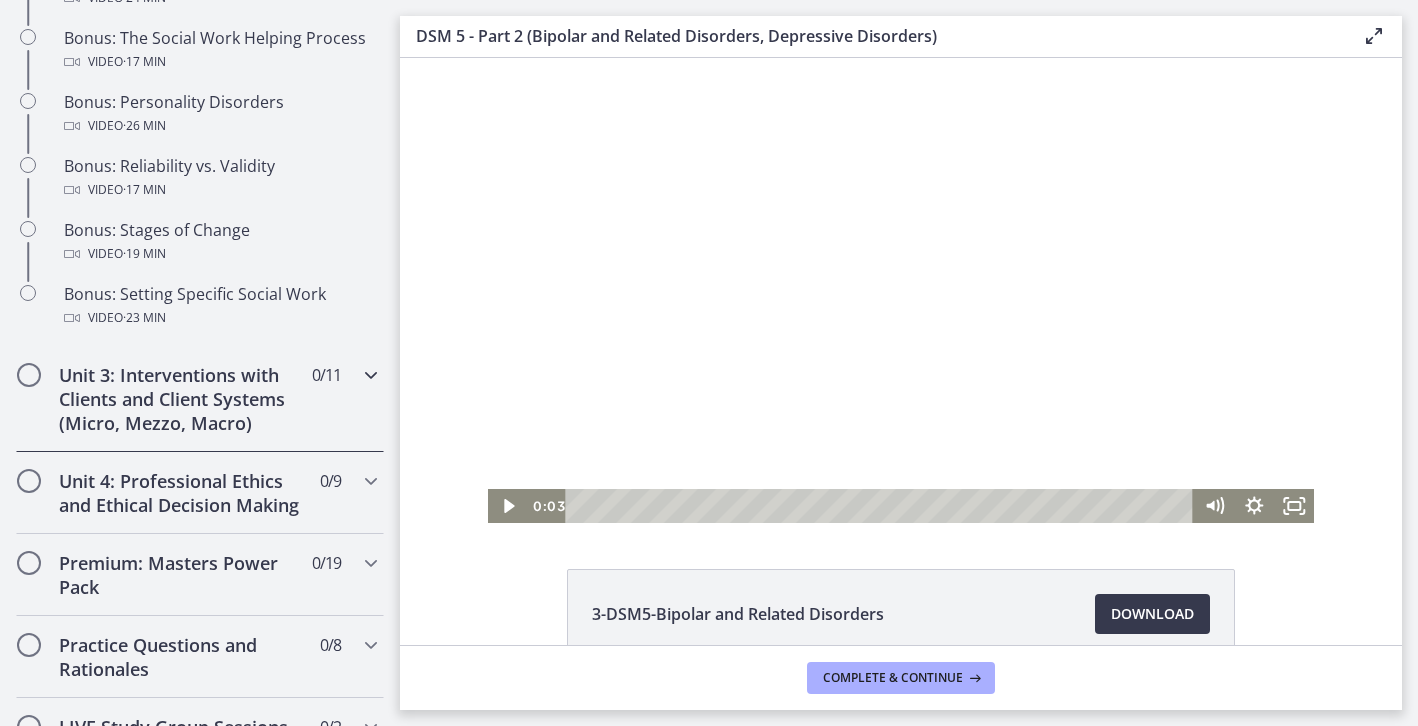 click on "Unit 3: Interventions with Clients and Client Systems (Micro, Mezzo, Macro)" at bounding box center (181, 399) 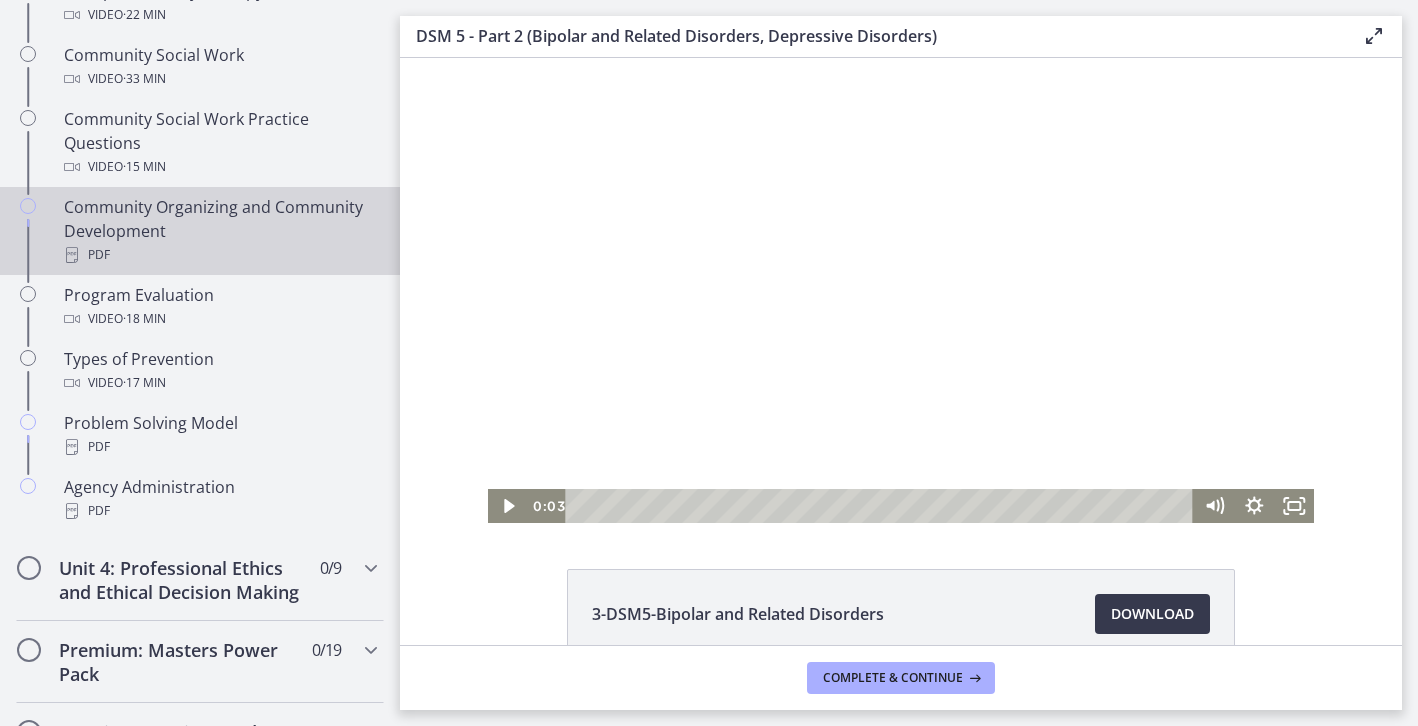 scroll, scrollTop: 1120, scrollLeft: 0, axis: vertical 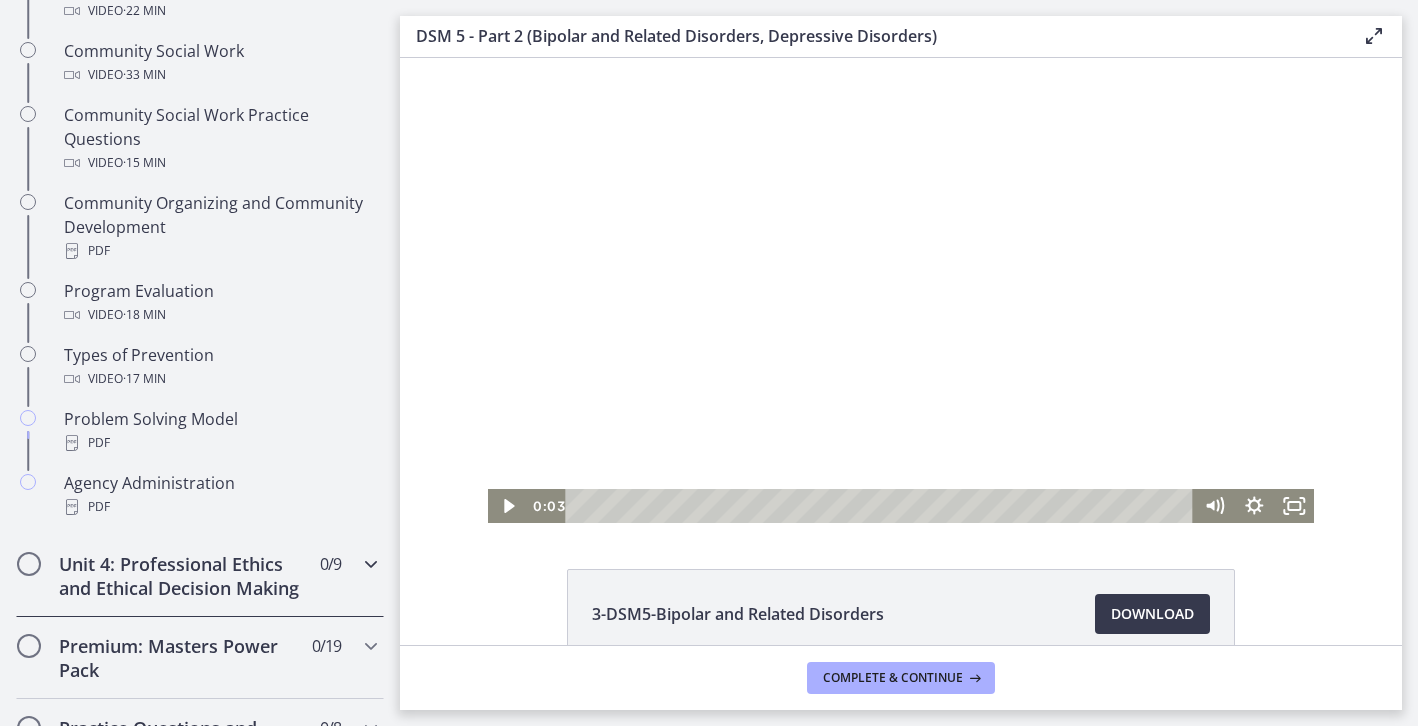 click on "Unit 4: Professional Ethics and Ethical Decision Making" at bounding box center (181, 576) 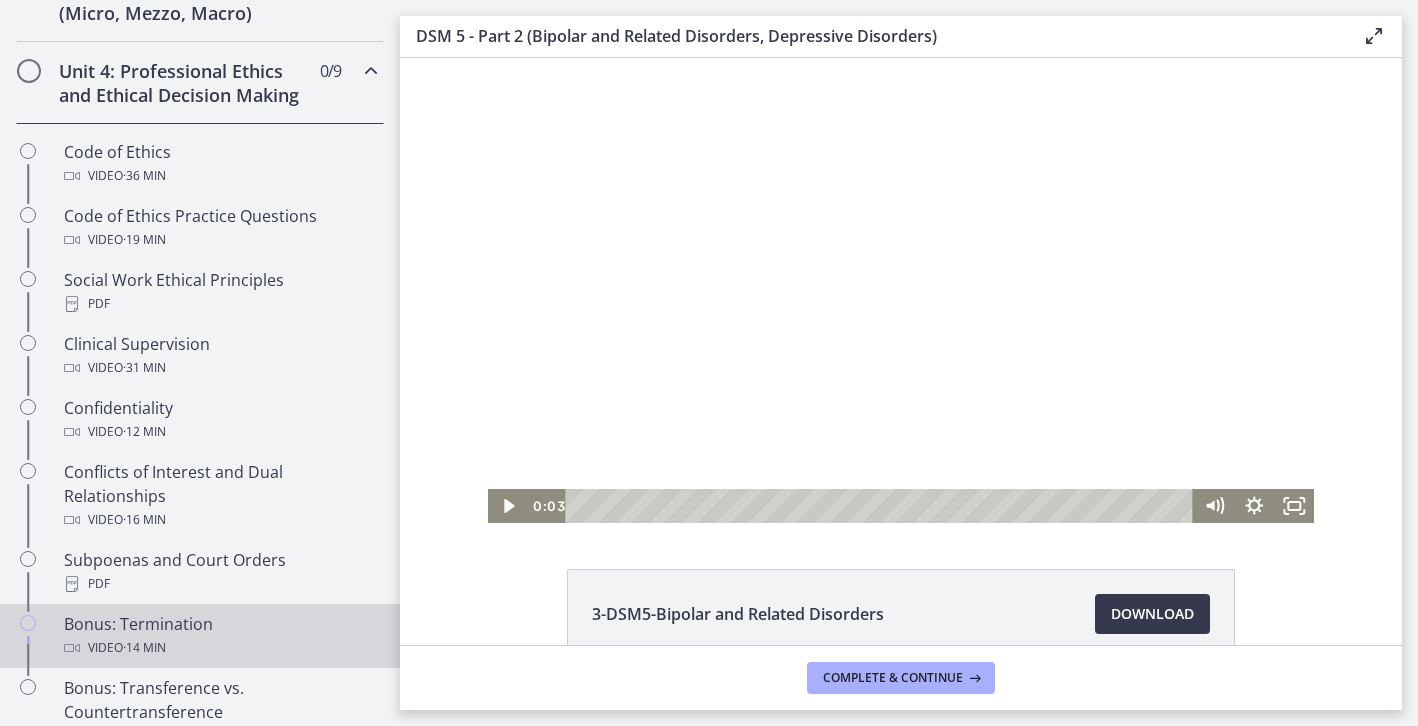 scroll, scrollTop: 820, scrollLeft: 0, axis: vertical 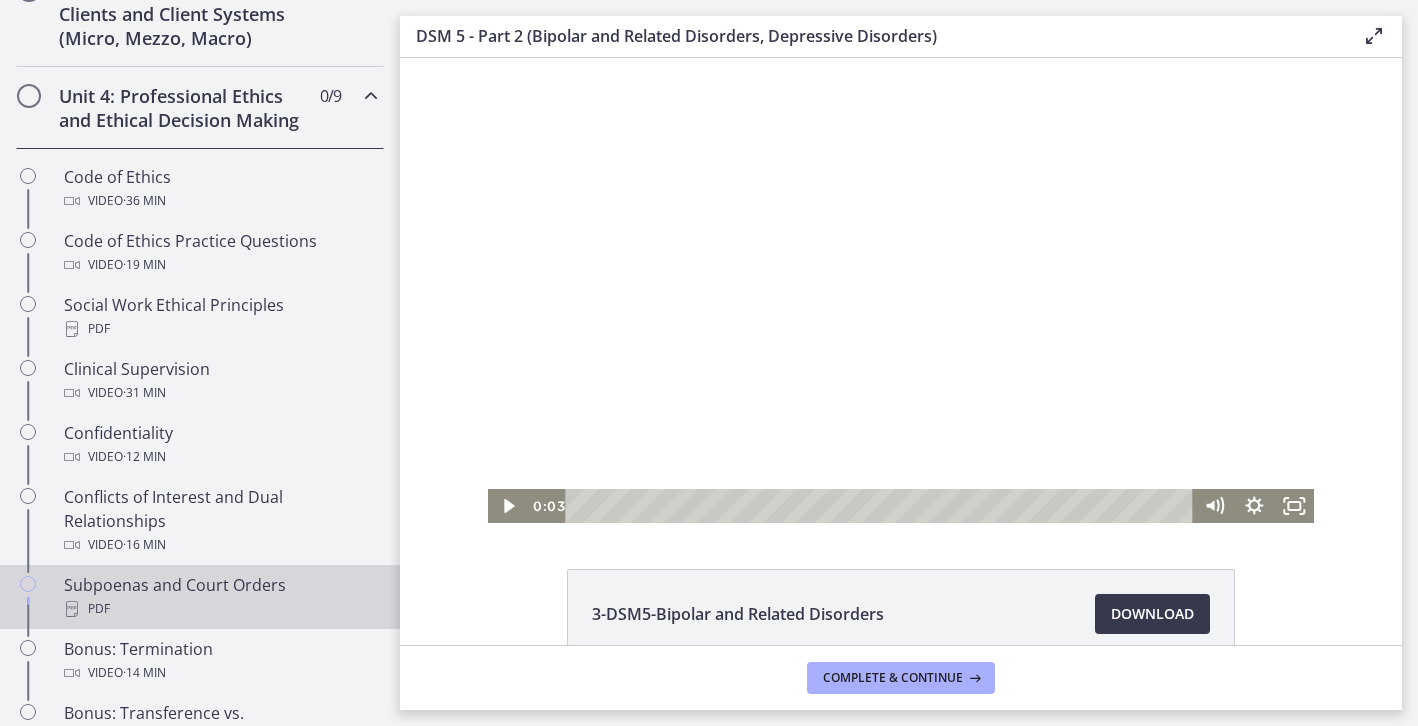 click on "PDF" at bounding box center [220, 609] 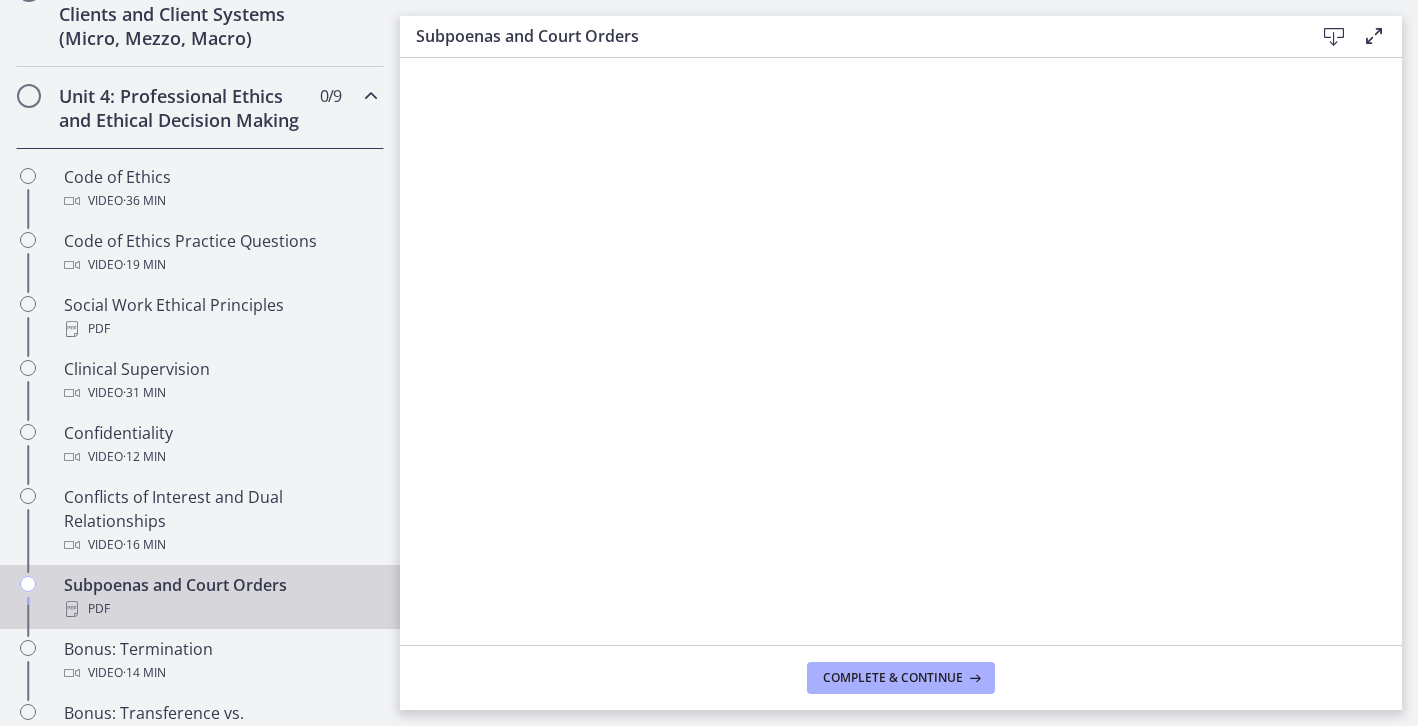 click at bounding box center (1334, 37) 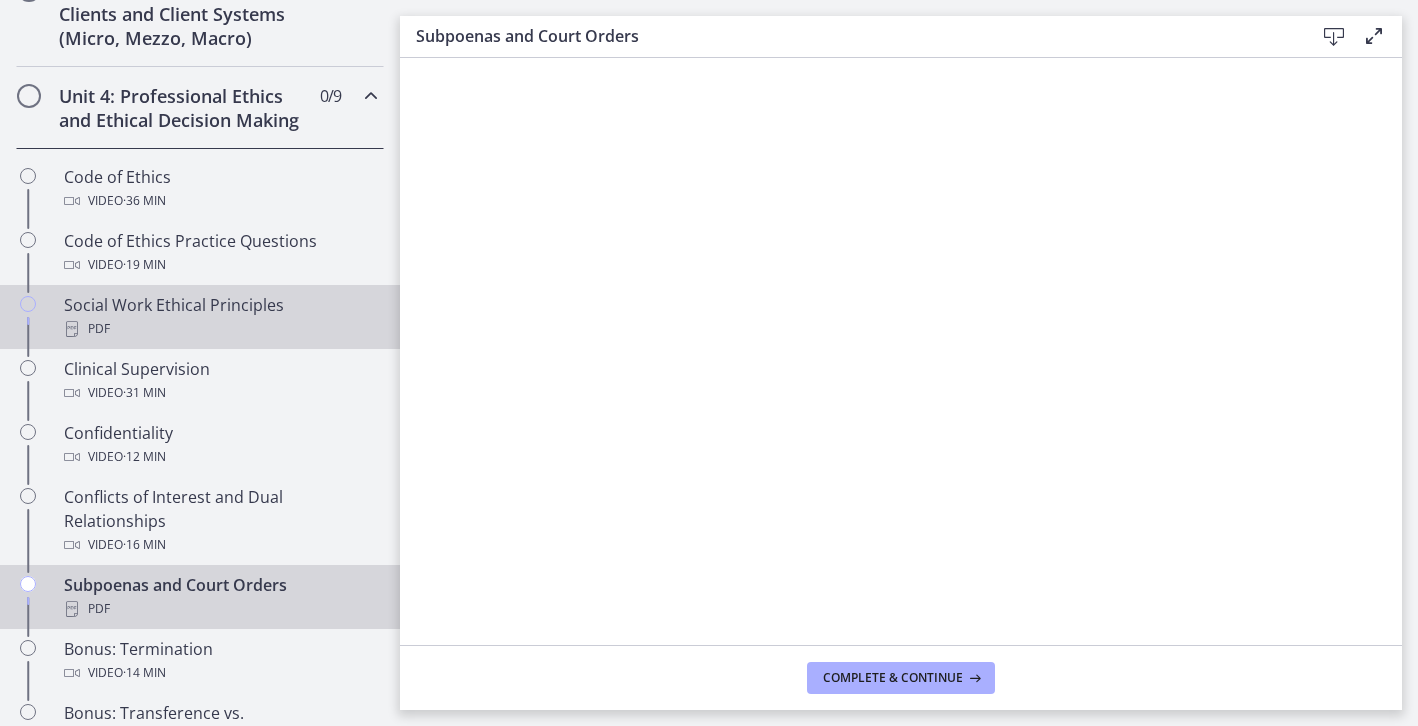 click on "PDF" at bounding box center [220, 329] 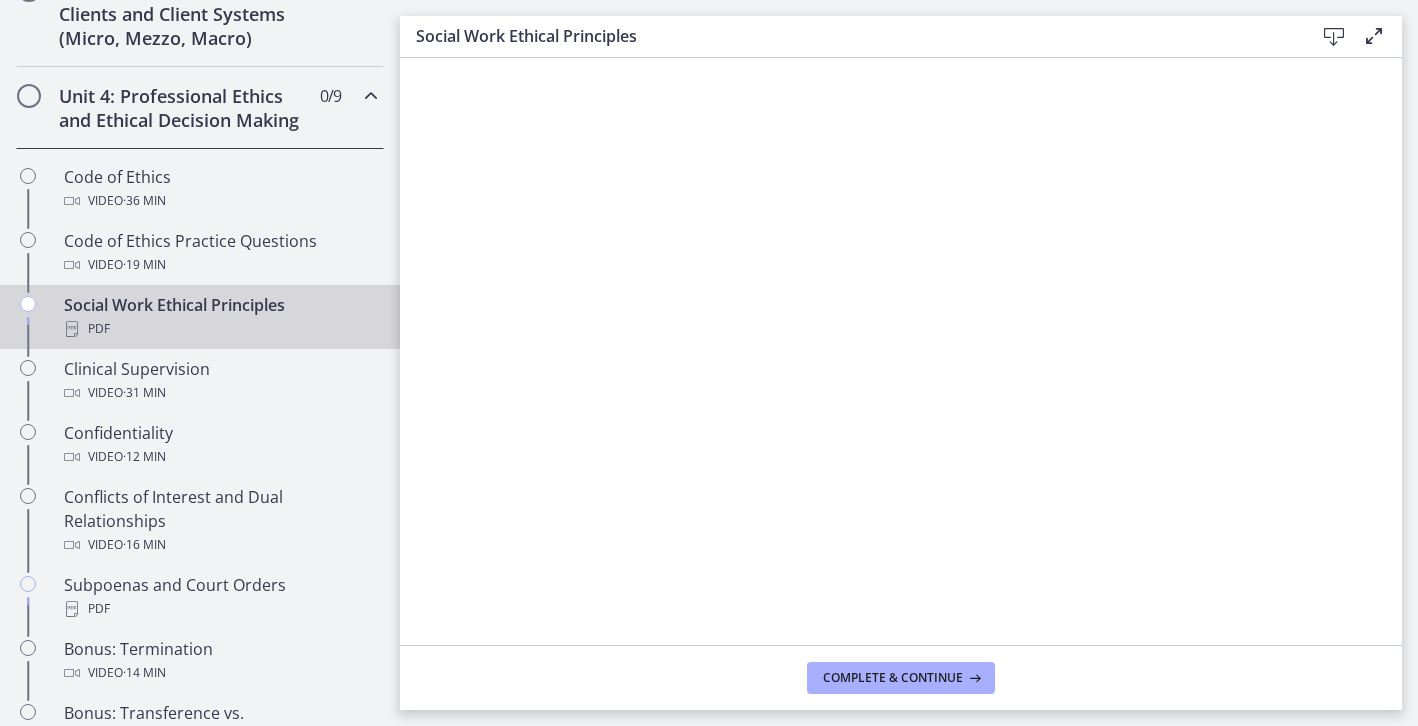 click at bounding box center (1334, 37) 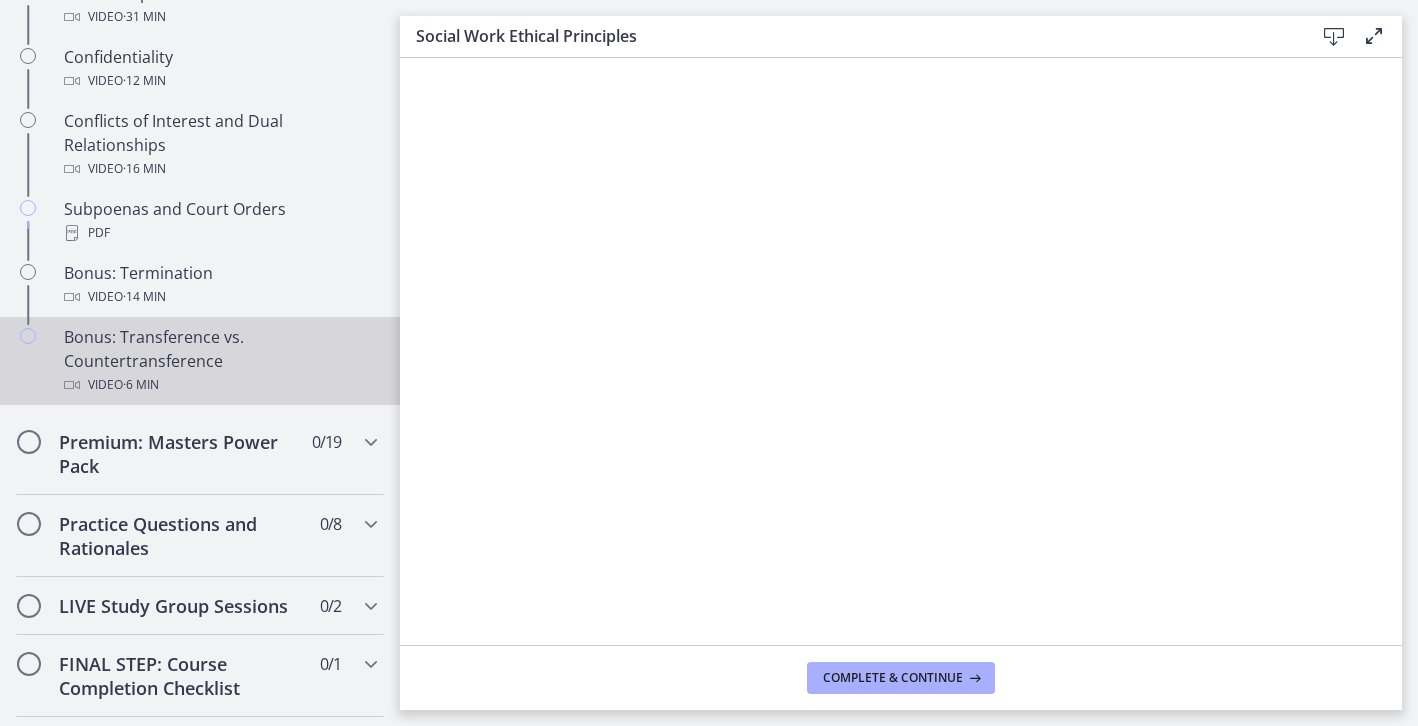 scroll, scrollTop: 1205, scrollLeft: 0, axis: vertical 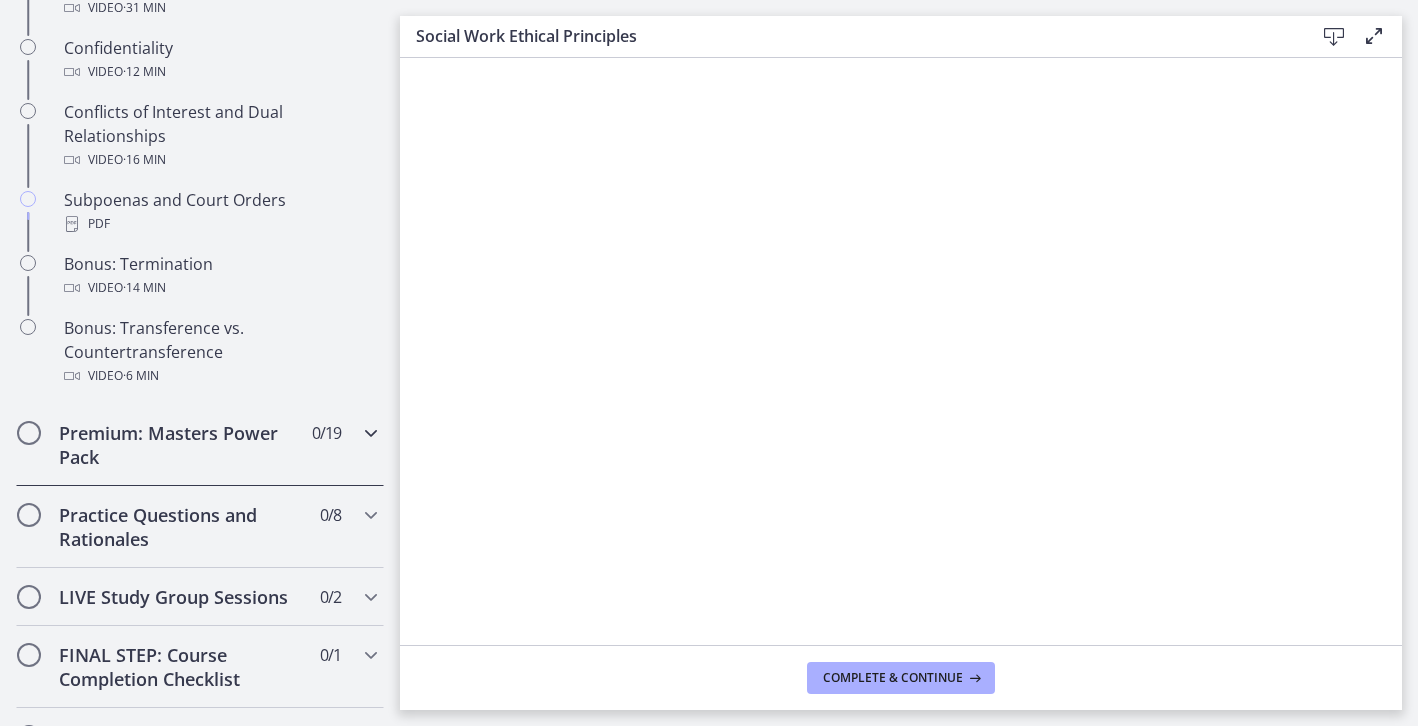 click on "Premium: Masters Power Pack" at bounding box center (181, 445) 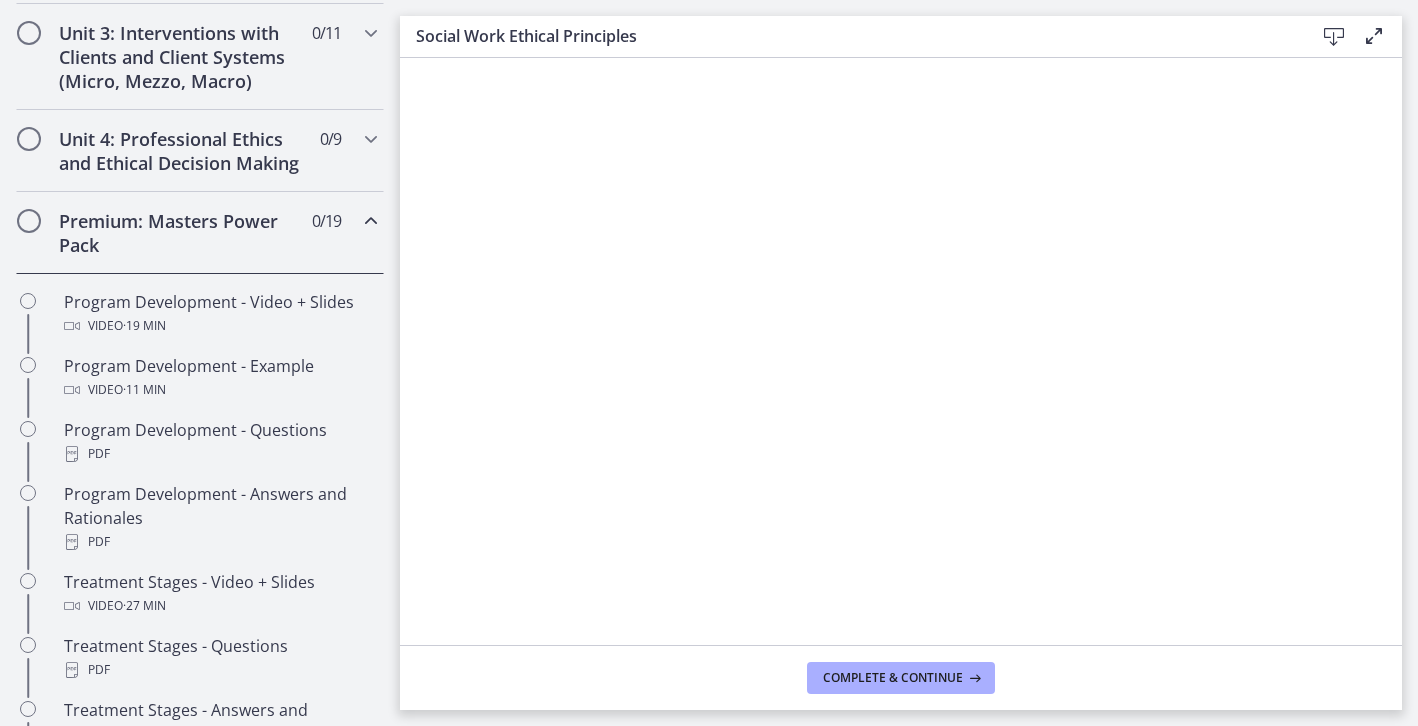 scroll, scrollTop: 774, scrollLeft: 0, axis: vertical 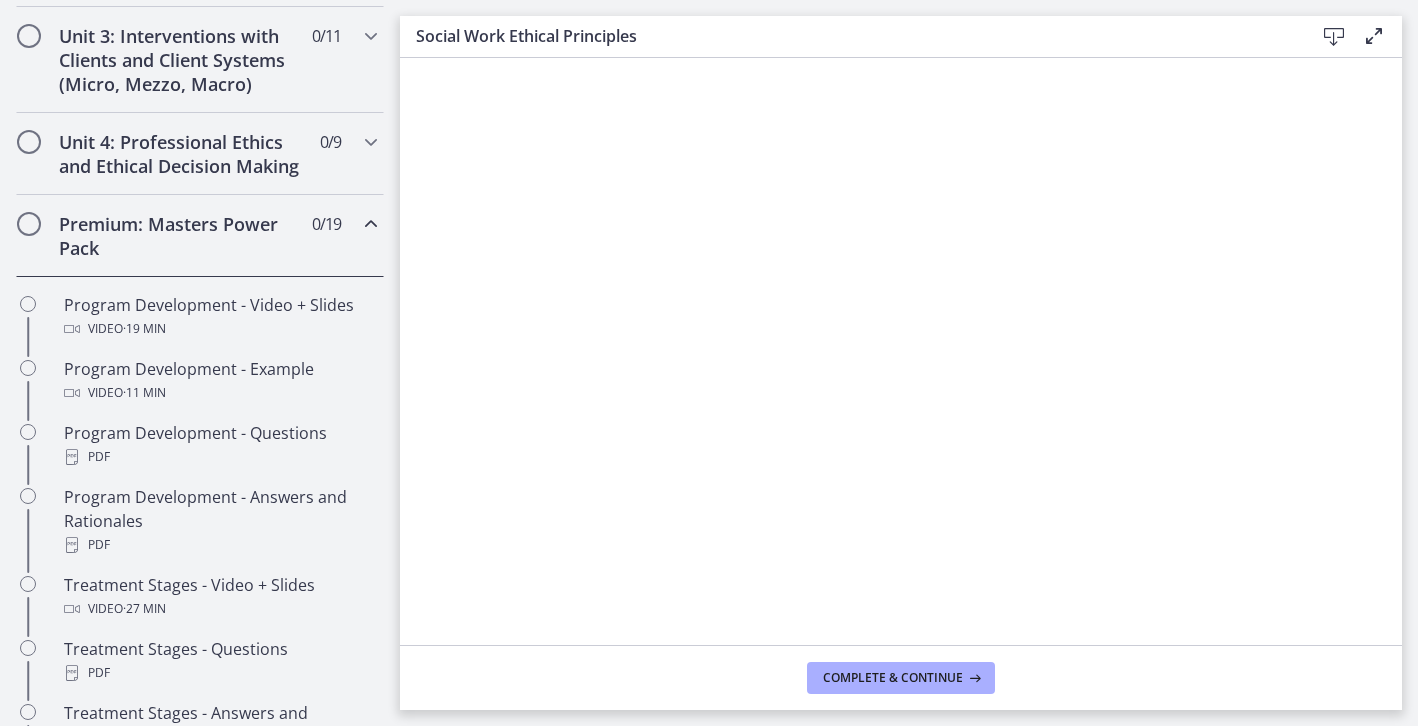 click on "Premium: Masters Power Pack" at bounding box center (181, 236) 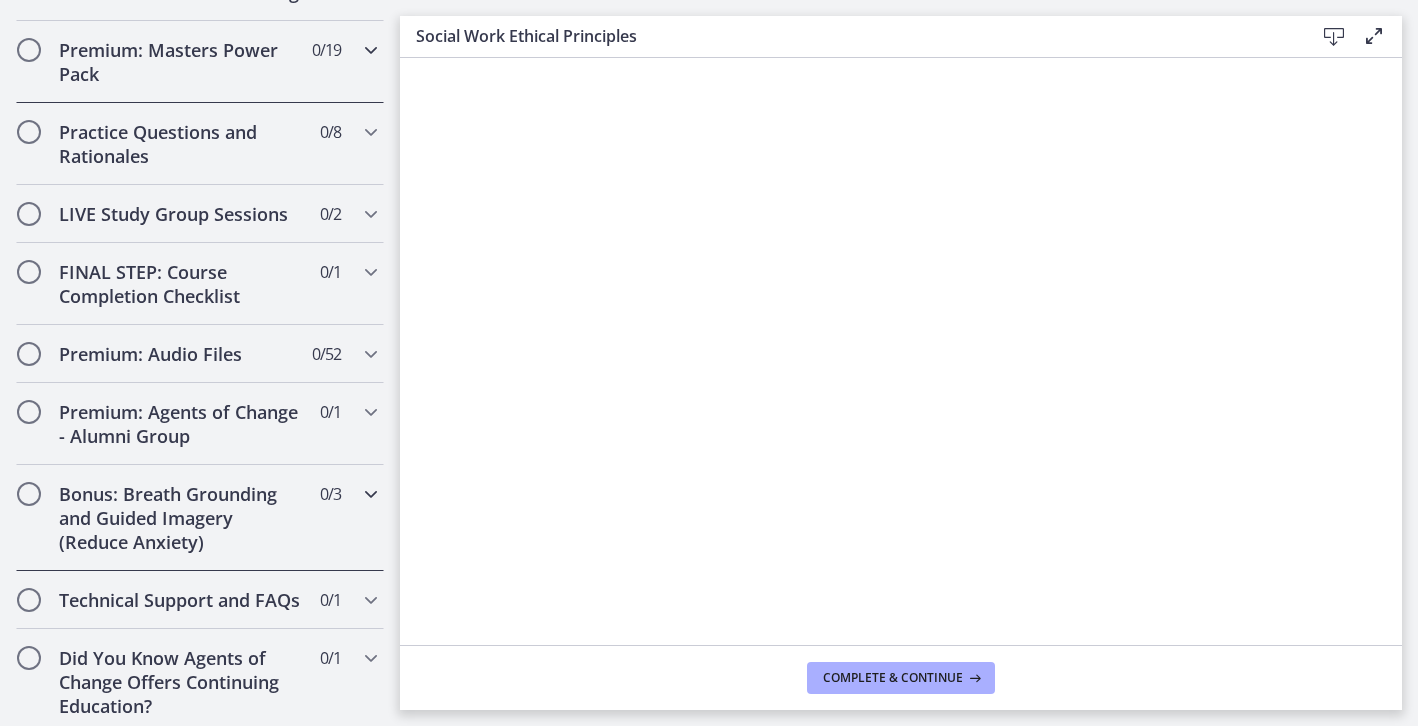 scroll, scrollTop: 956, scrollLeft: 0, axis: vertical 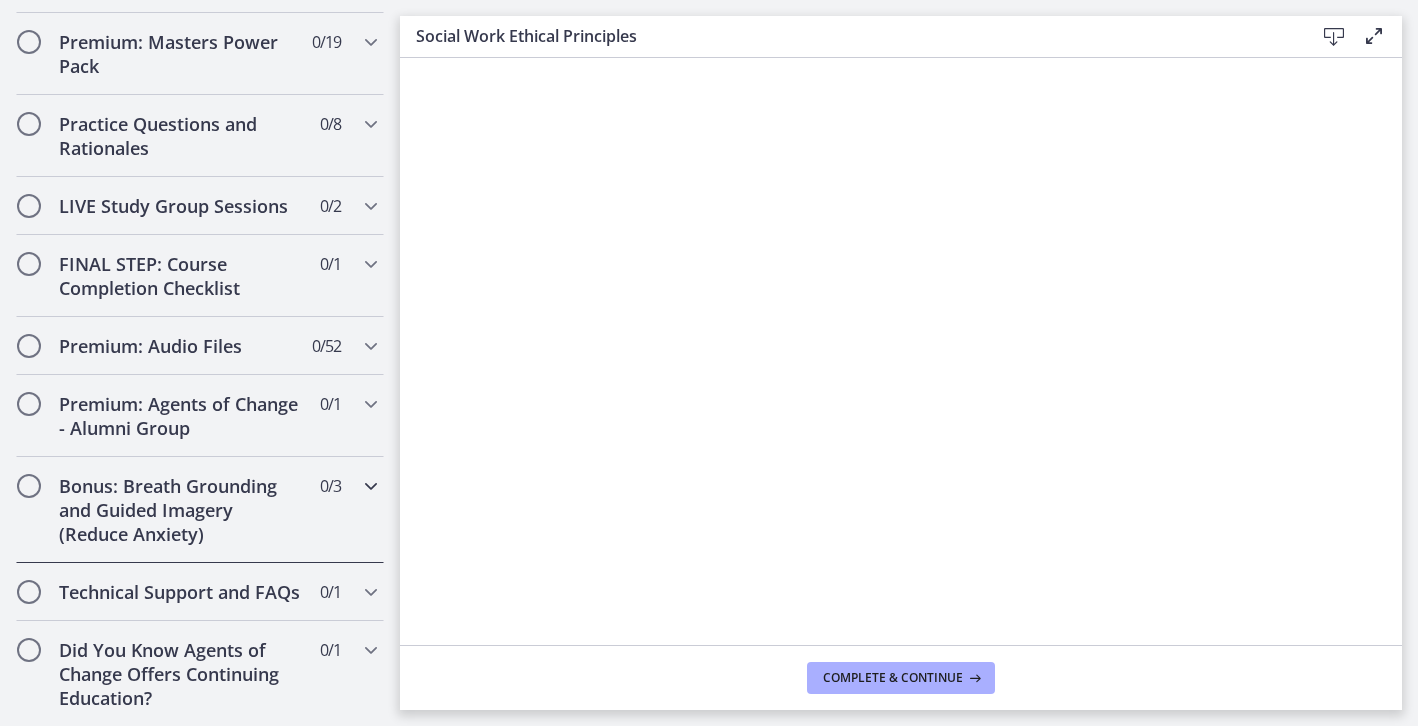 click on "Bonus: Breath Grounding and Guided Imagery (Reduce Anxiety)" at bounding box center [181, 510] 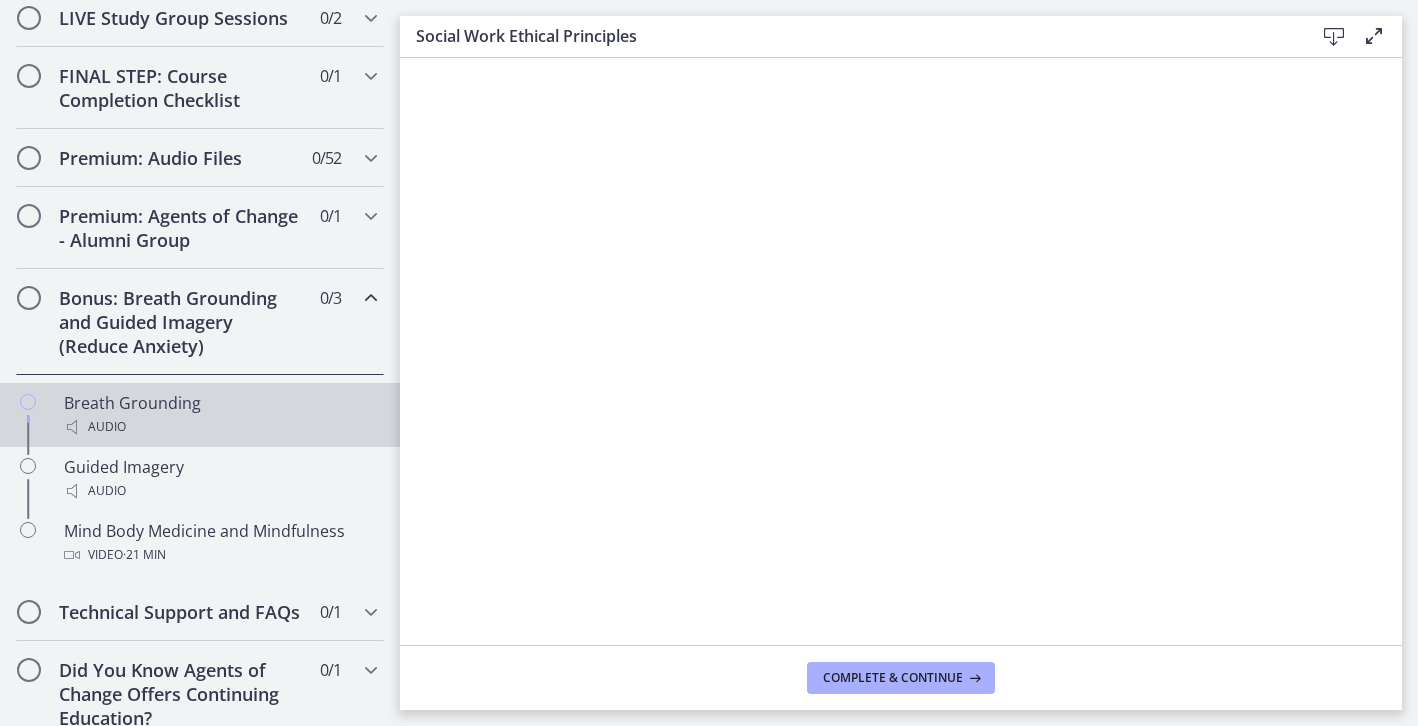 scroll, scrollTop: 1164, scrollLeft: 0, axis: vertical 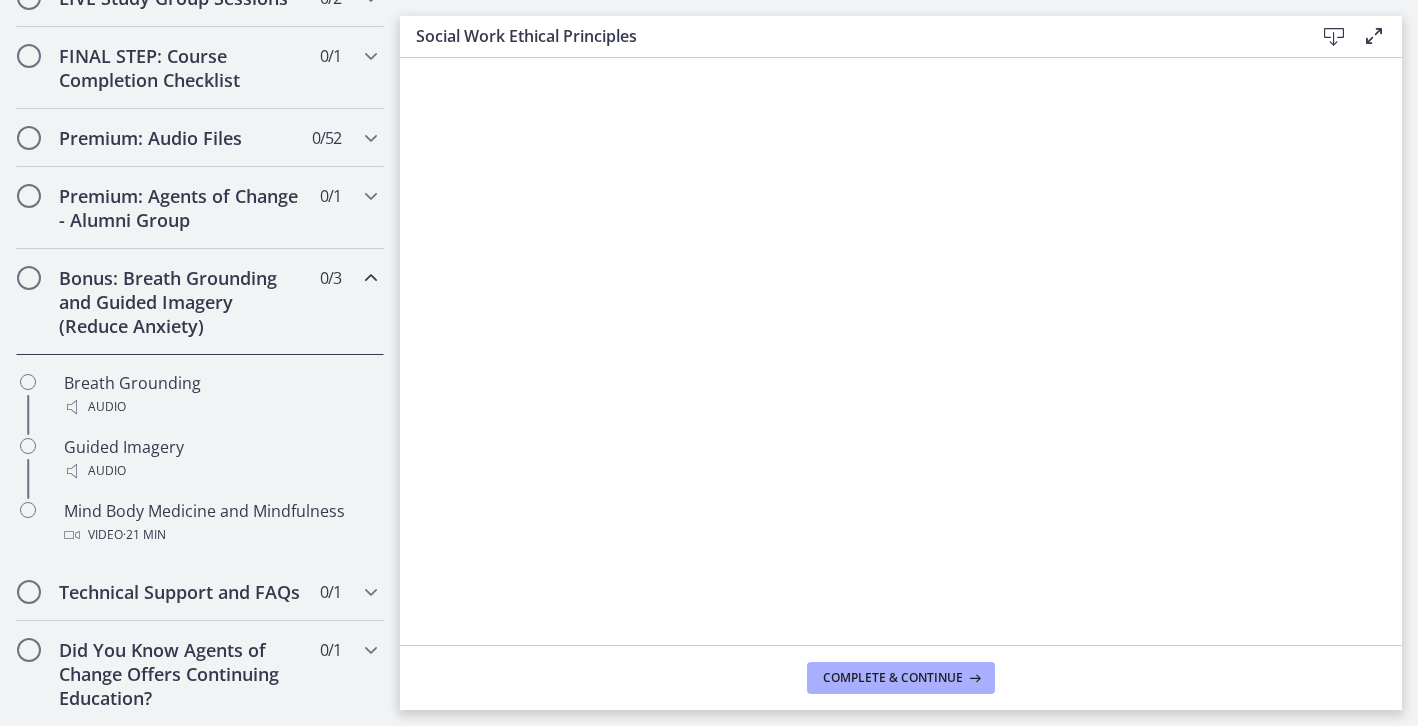 click on "Bonus: Breath Grounding and Guided Imagery (Reduce Anxiety)" at bounding box center [181, 302] 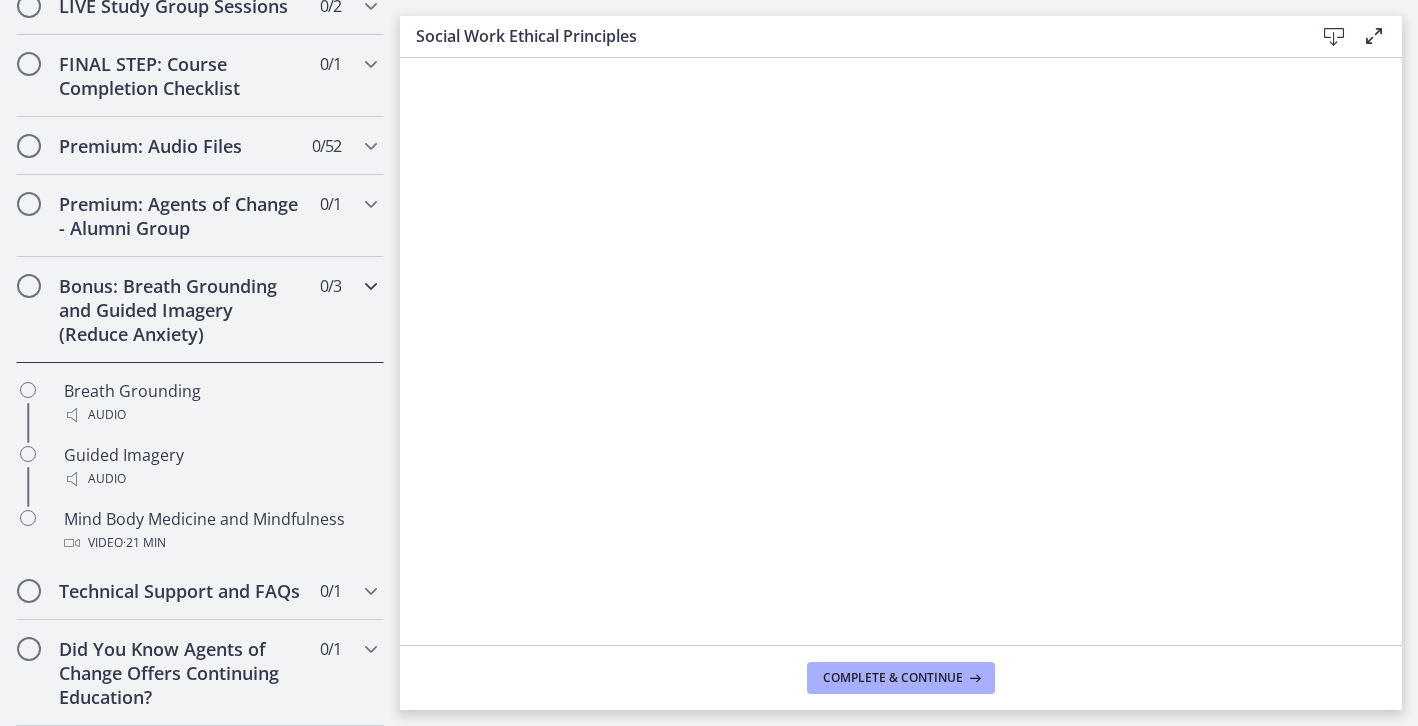 scroll, scrollTop: 956, scrollLeft: 0, axis: vertical 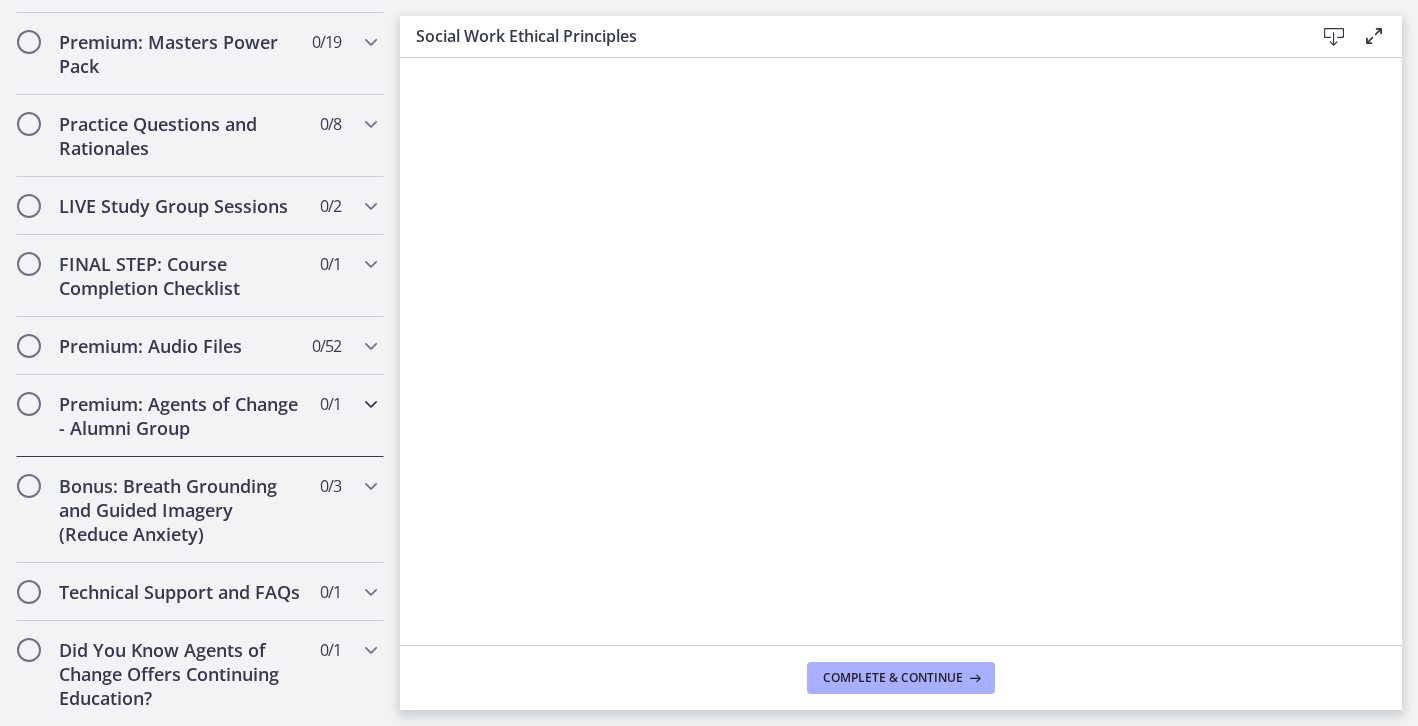click on "Premium: Agents of Change - Alumni Group" at bounding box center (181, 416) 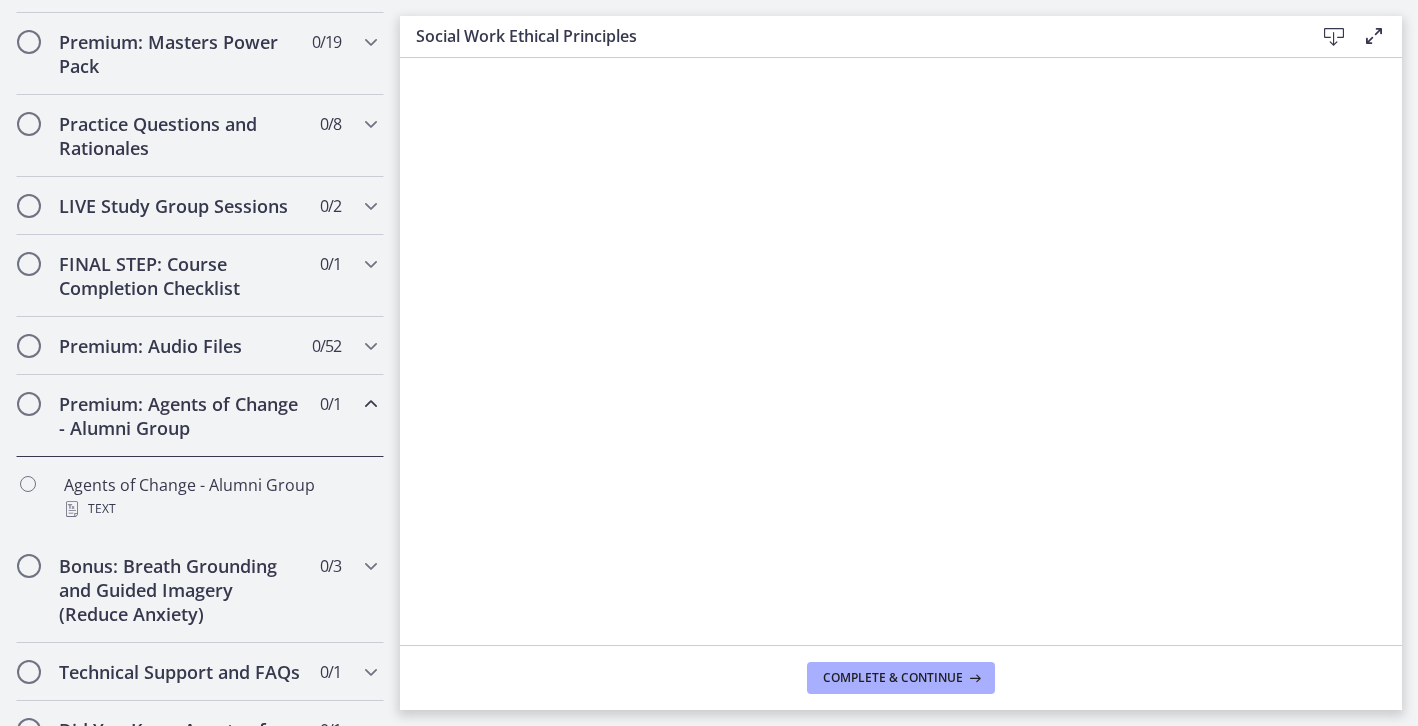 click on "Premium: Agents of Change - Alumni Group" at bounding box center (181, 416) 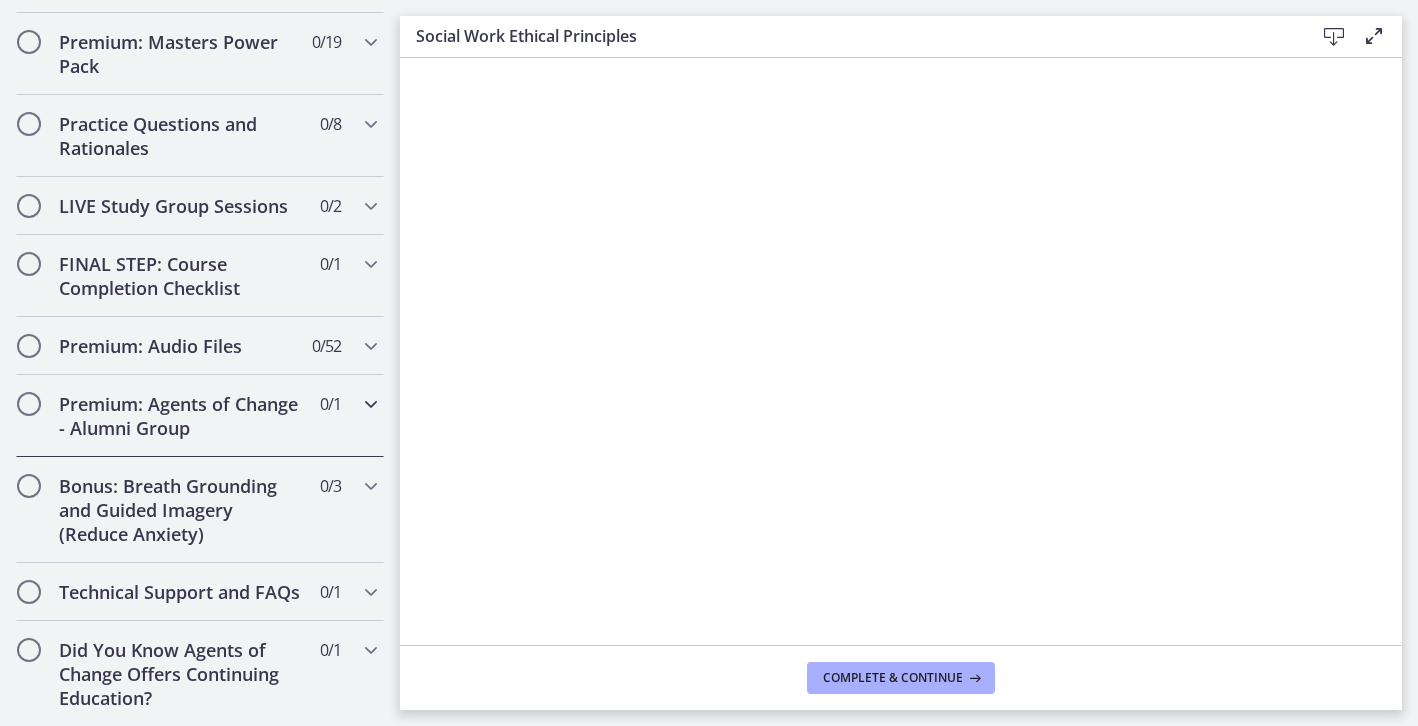 click on "Premium: Agents of Change - Alumni Group" at bounding box center (181, 416) 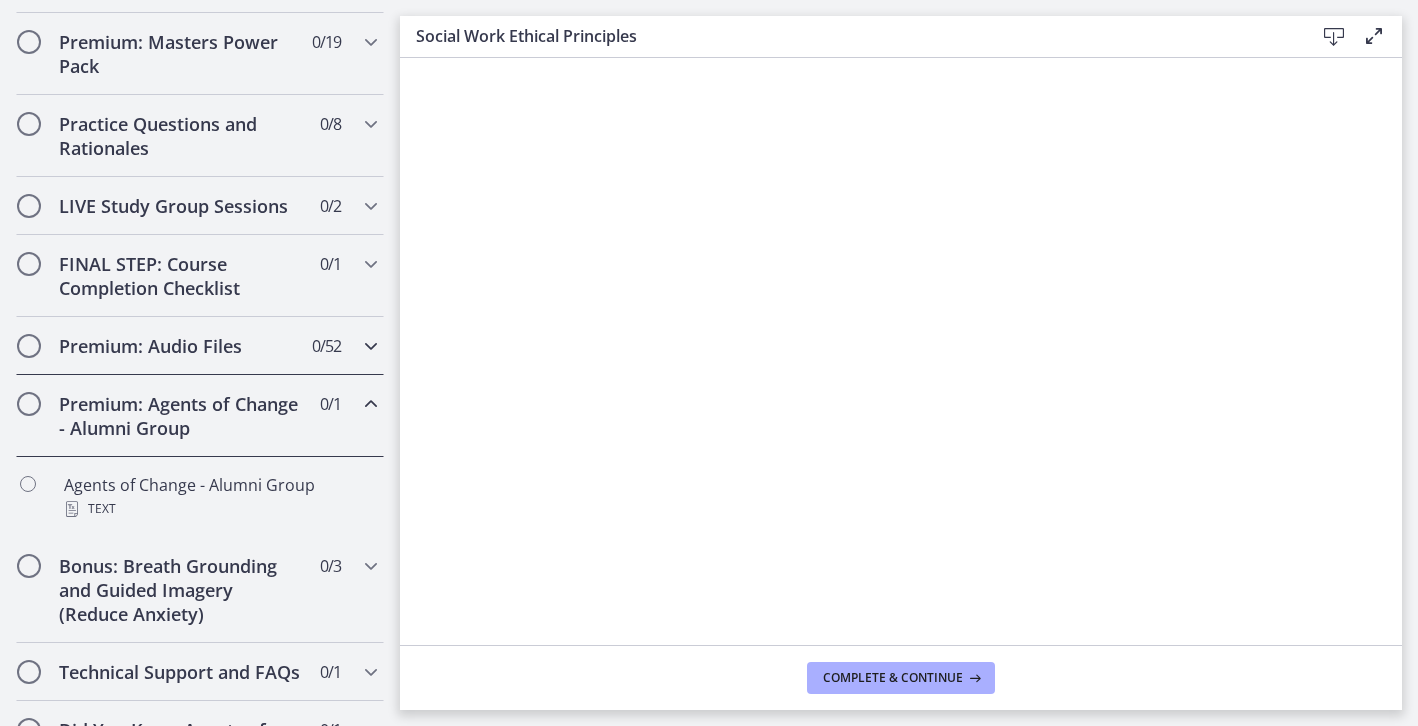 click on "Premium: Audio Files" at bounding box center (181, 346) 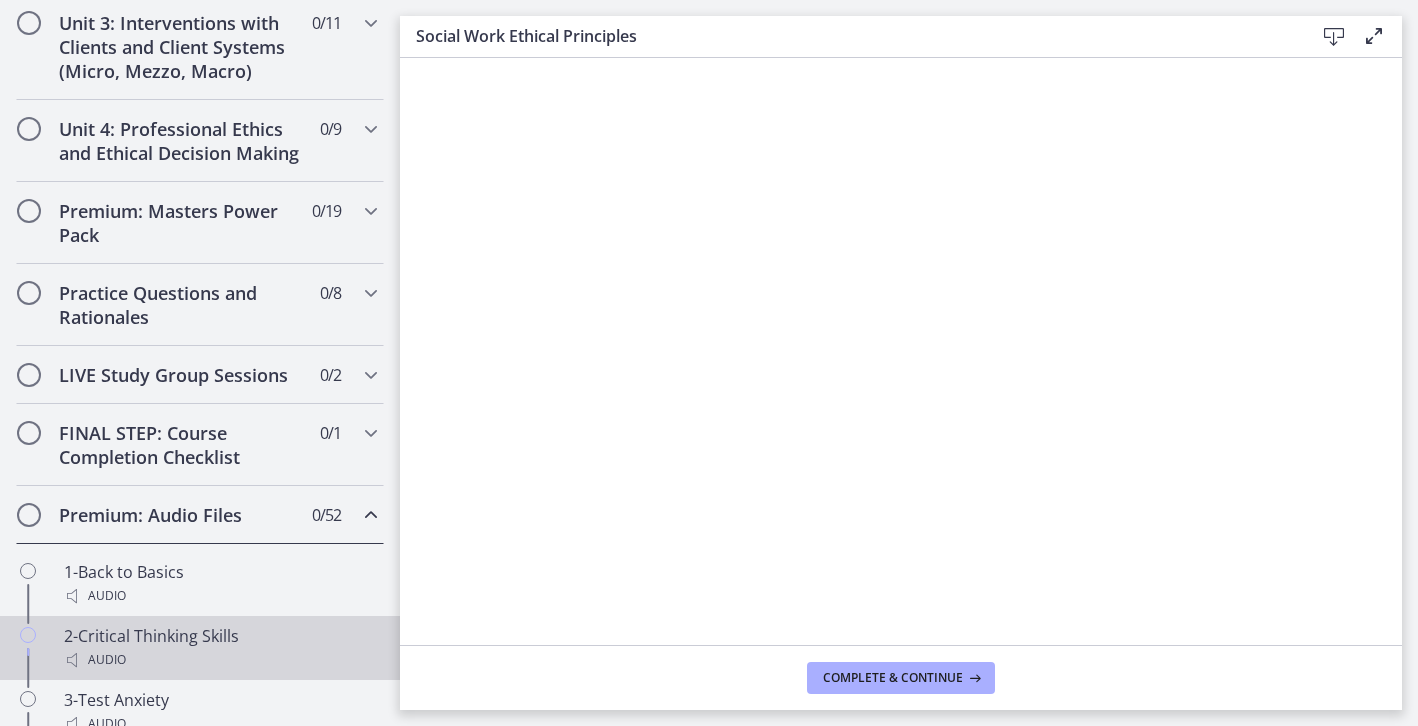 scroll, scrollTop: 756, scrollLeft: 0, axis: vertical 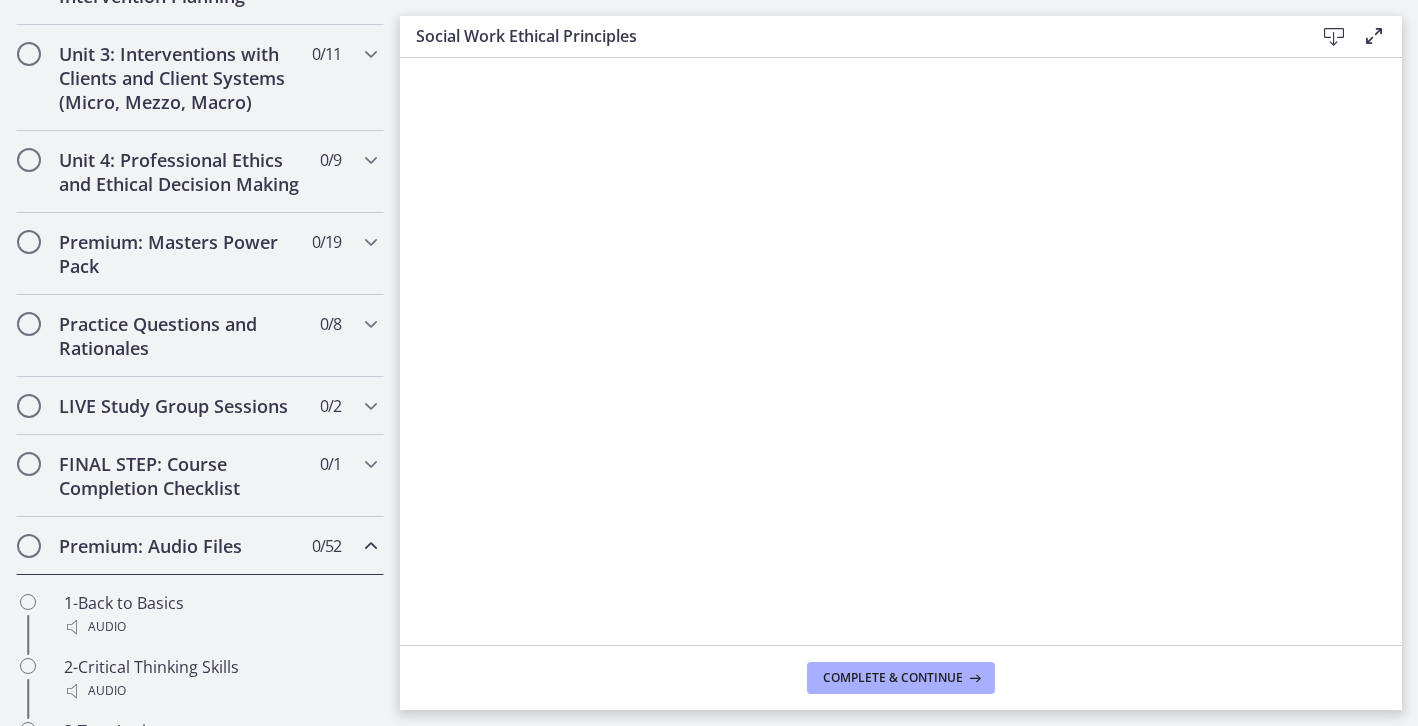 click on "Premium: Audio Files" at bounding box center (181, 546) 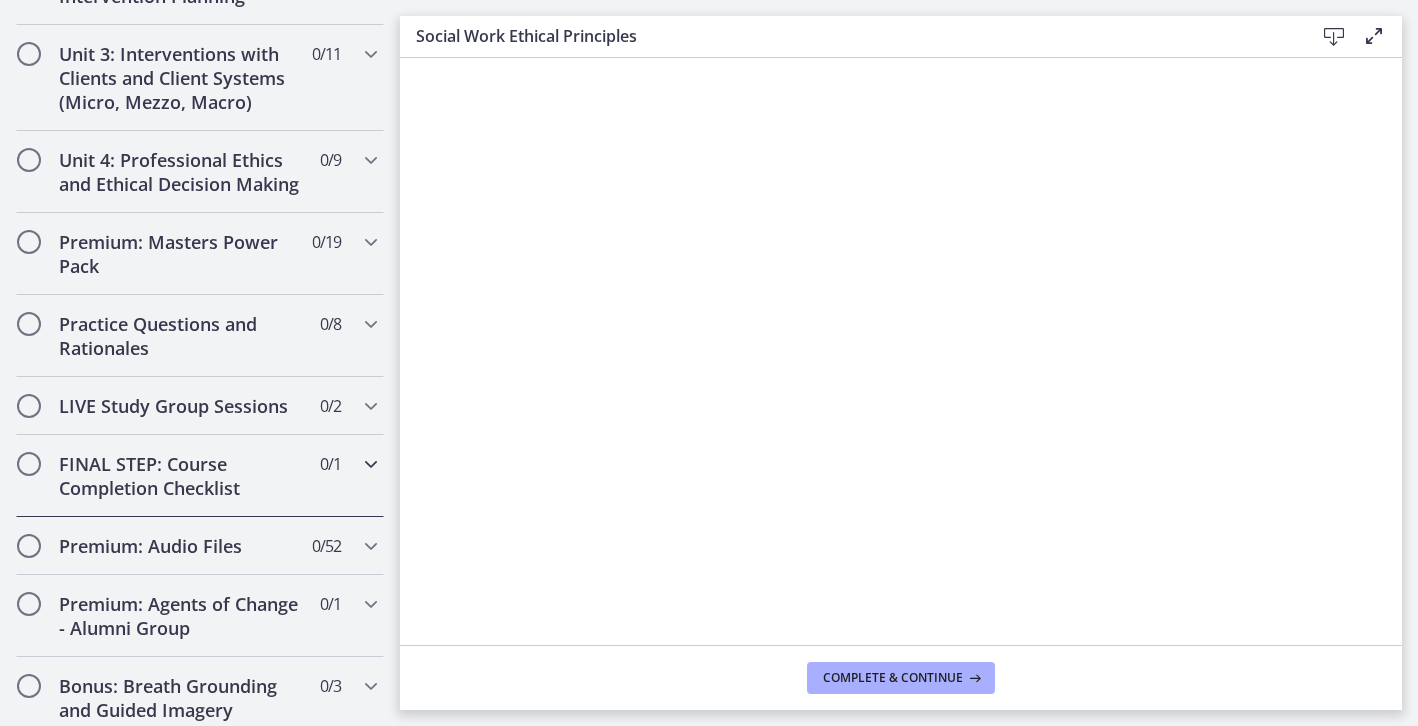 click on "FINAL STEP: Course Completion Checklist" at bounding box center [181, 476] 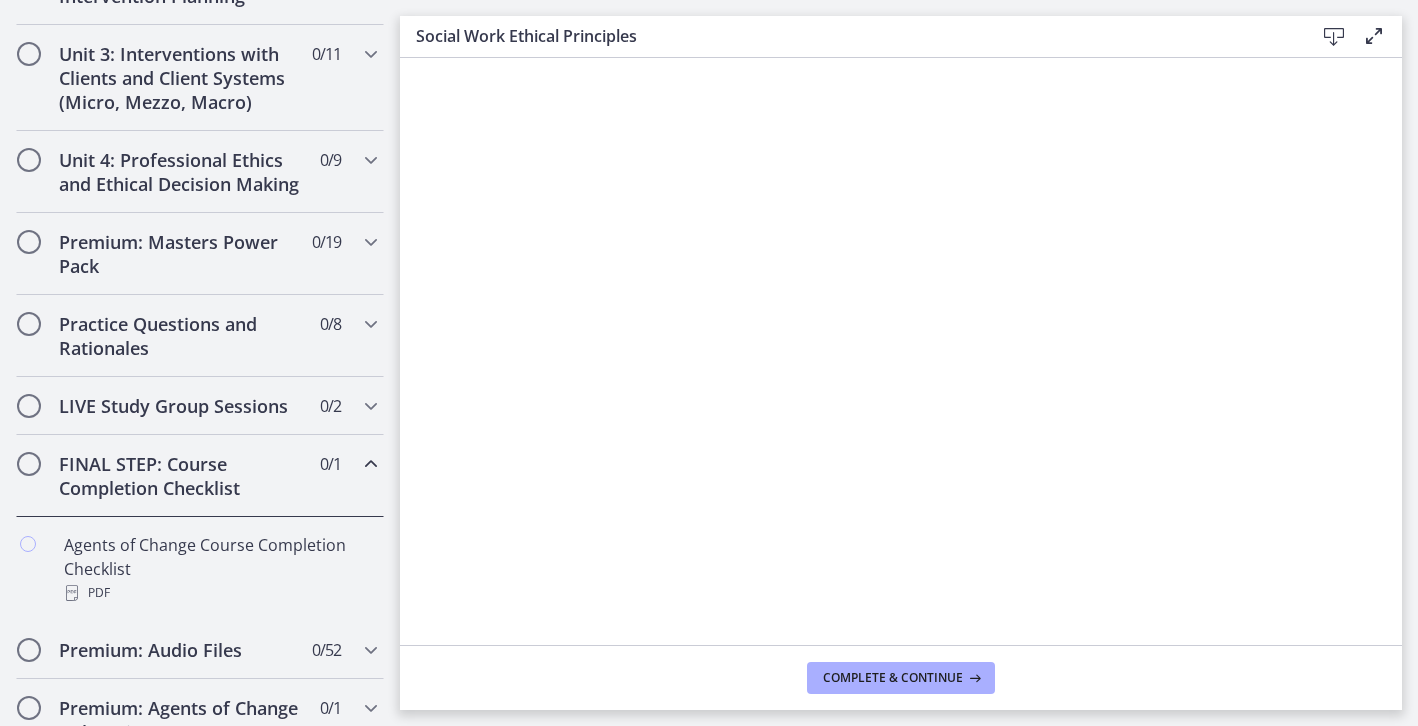 click on "FINAL STEP: Course Completion Checklist" at bounding box center (181, 476) 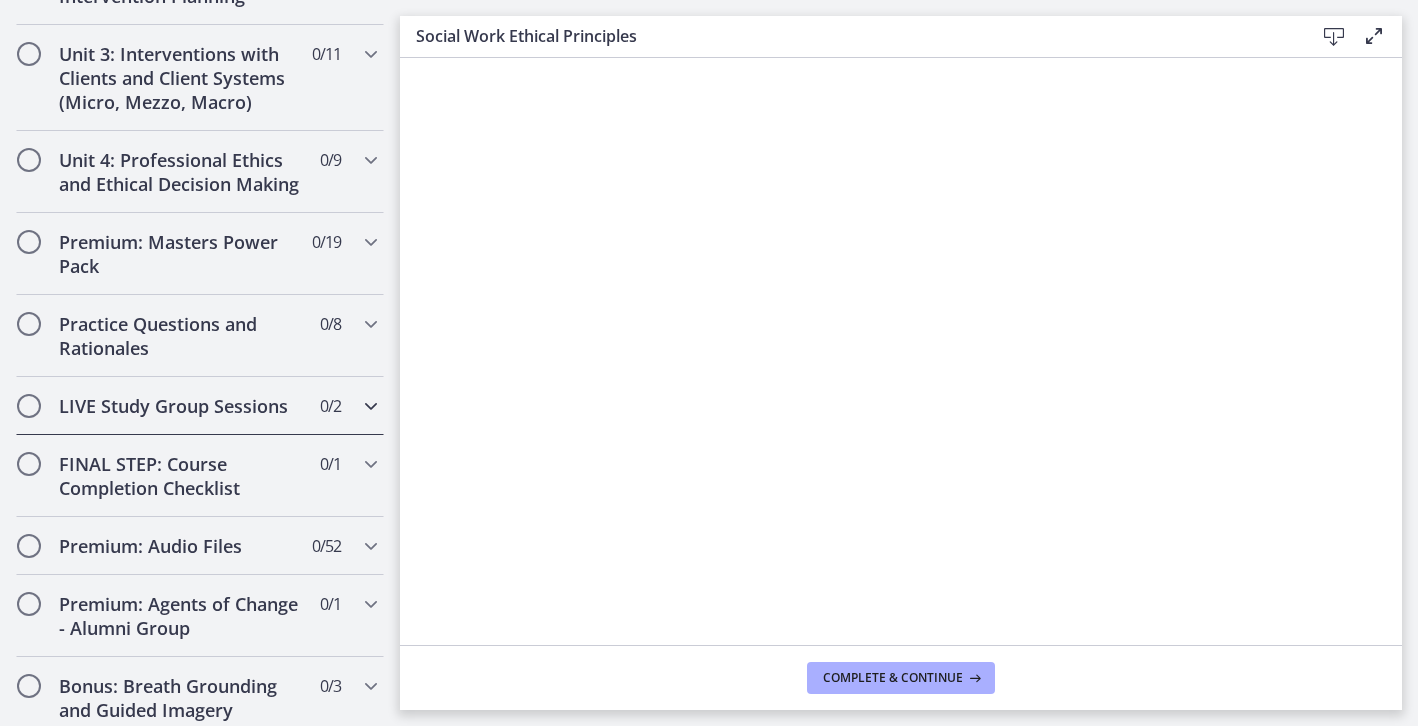click on "LIVE Study Group Sessions
0  /  2
Completed" at bounding box center [200, 406] 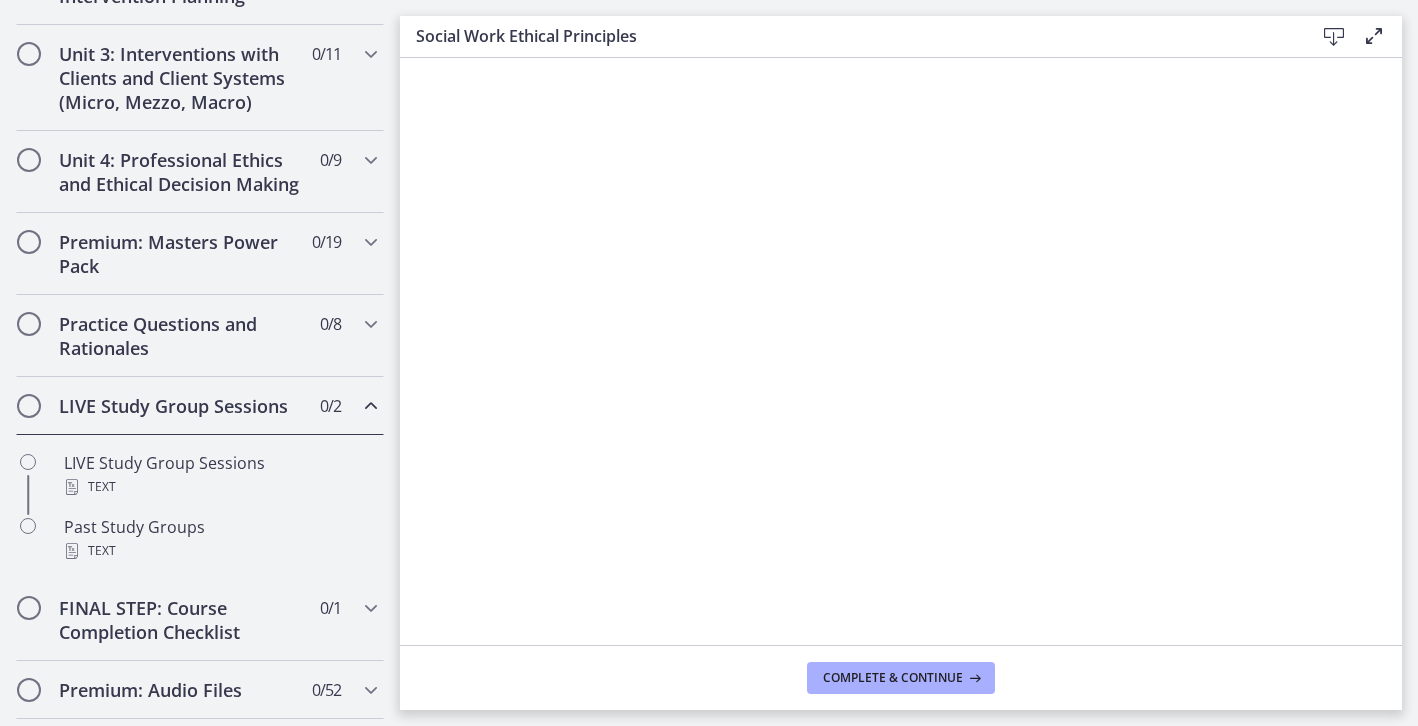 click on "LIVE Study Group Sessions" at bounding box center [181, 406] 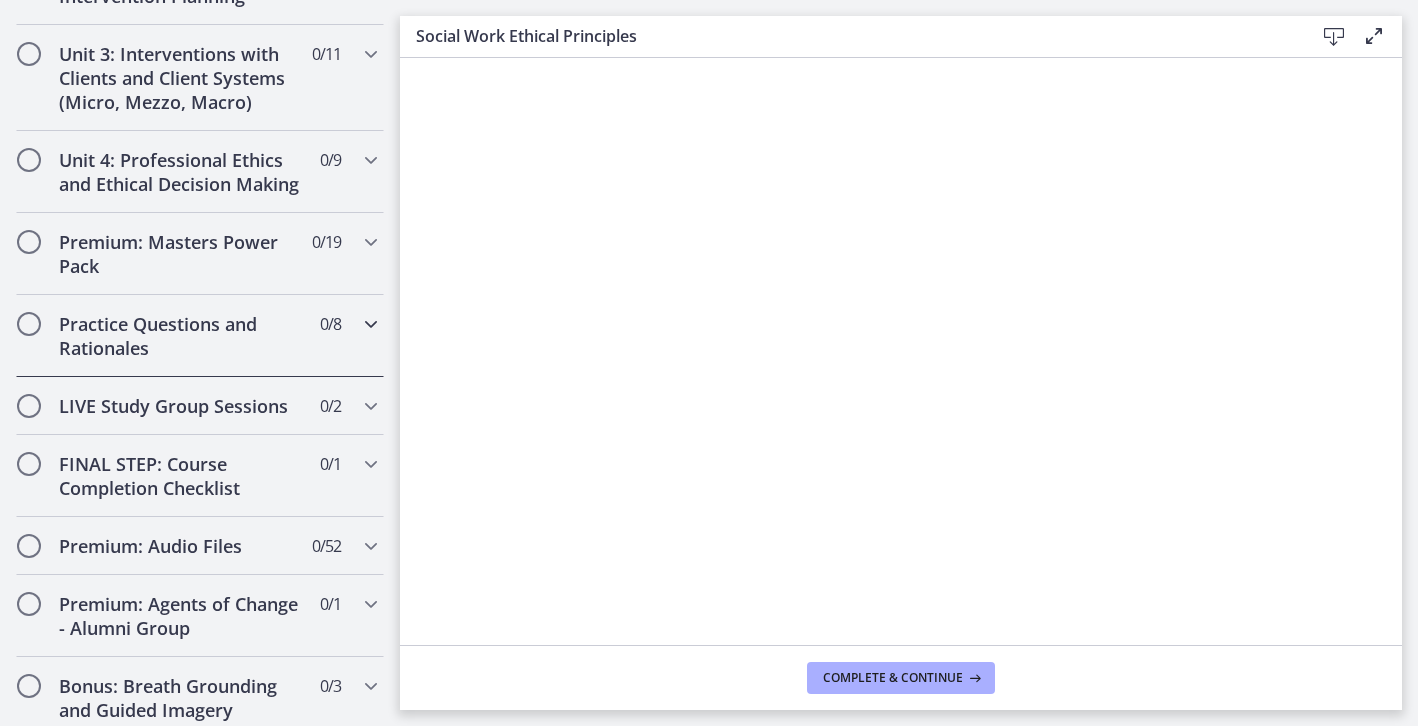 click on "Practice Questions and Rationales" at bounding box center [181, 336] 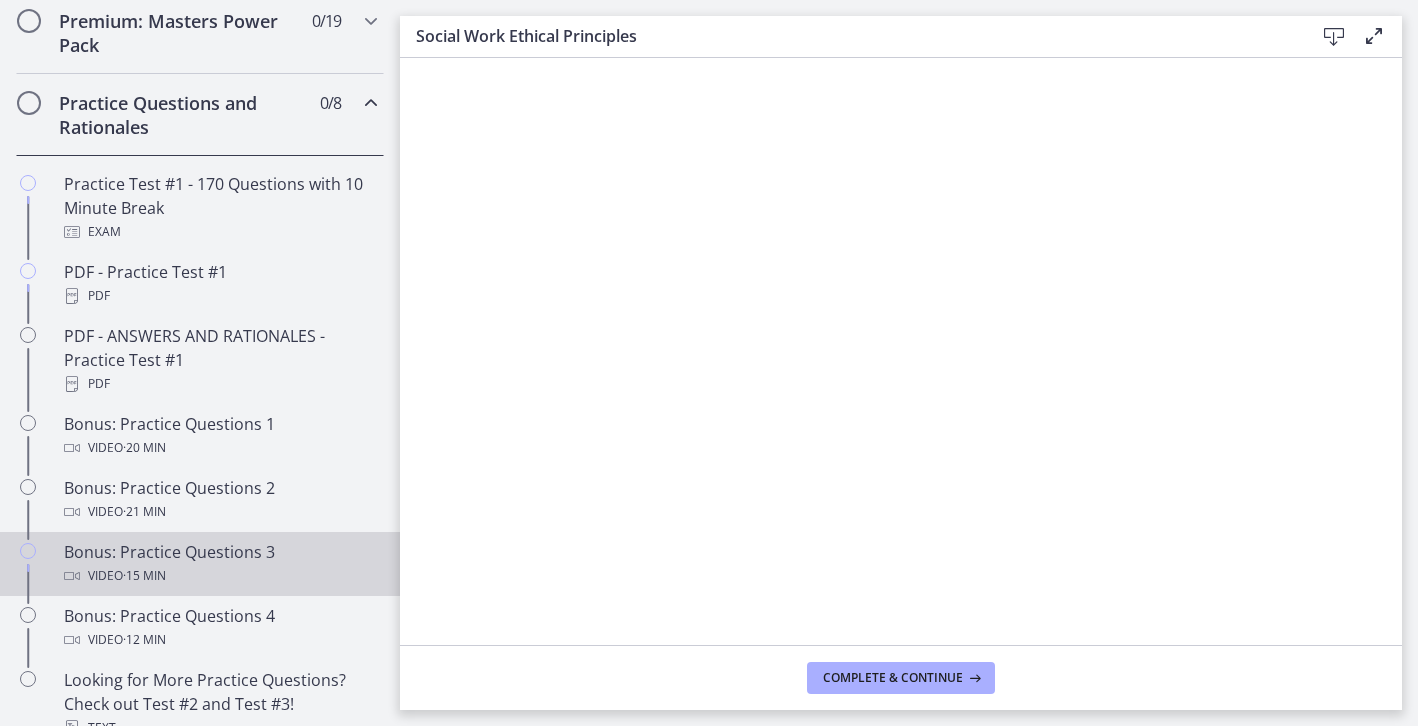 scroll, scrollTop: 947, scrollLeft: 0, axis: vertical 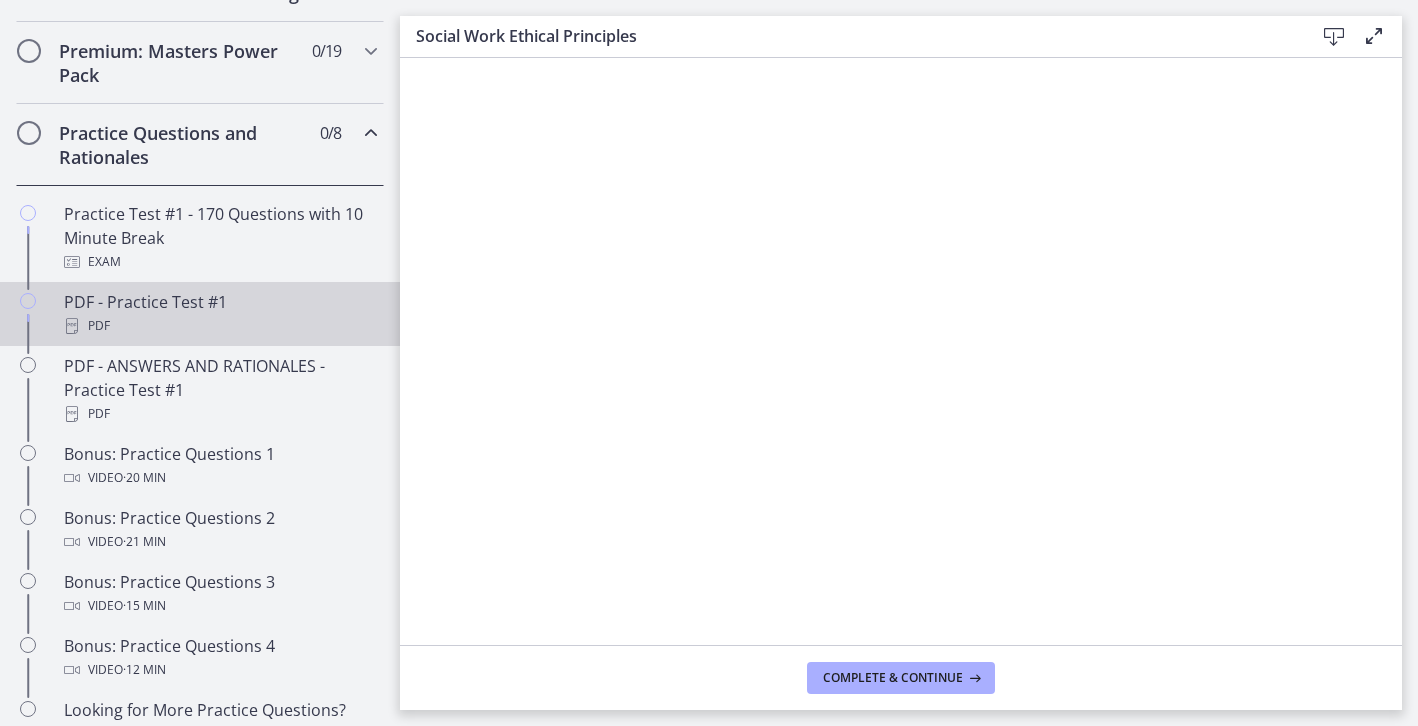 click on "PDF" at bounding box center [220, 326] 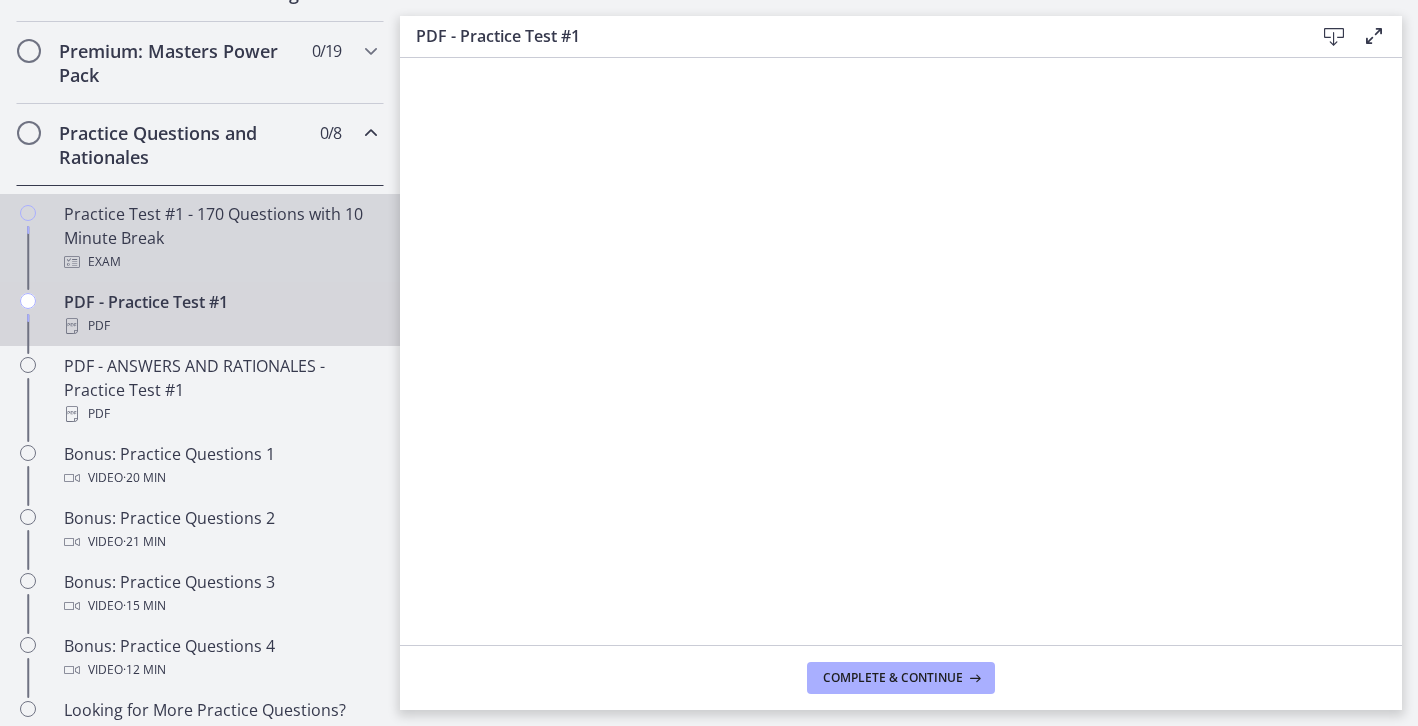 click on "Practice Test #1 - 170 Questions with 10 Minute Break
Exam" at bounding box center (220, 238) 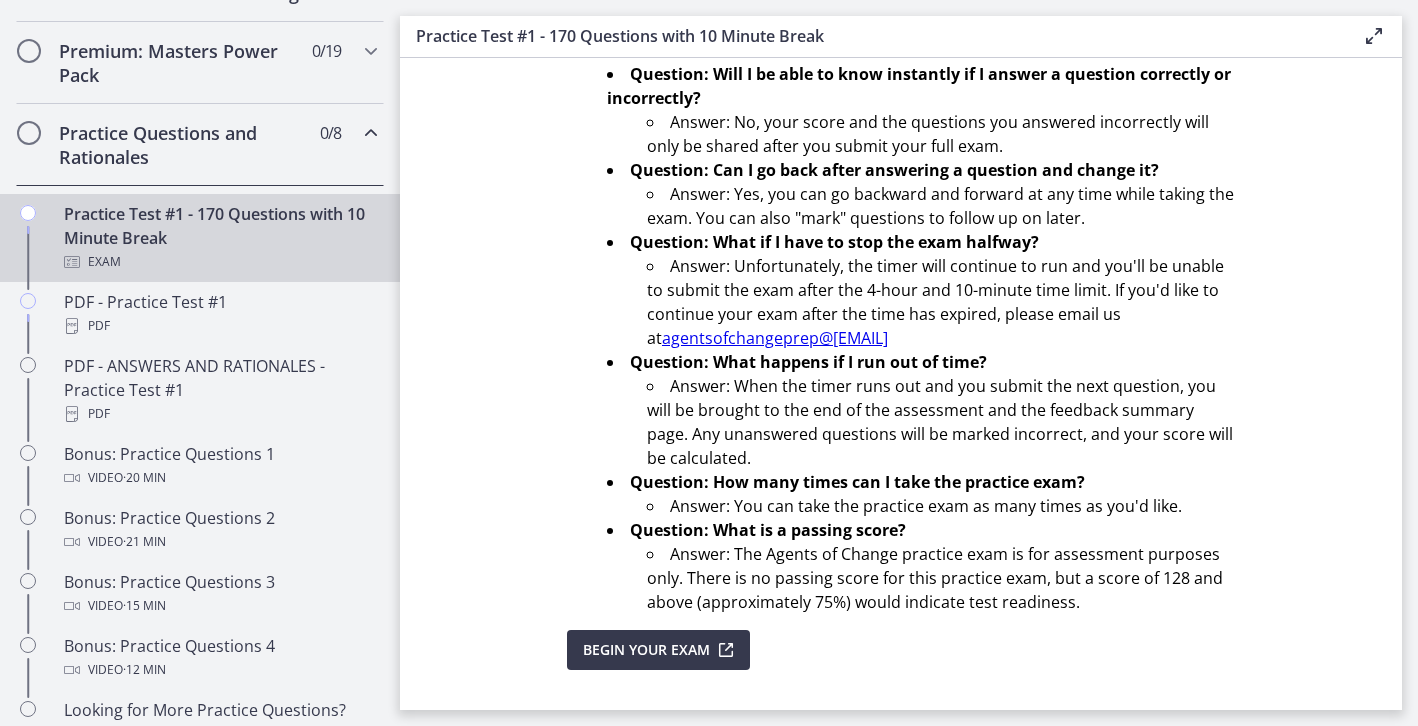 scroll, scrollTop: 691, scrollLeft: 0, axis: vertical 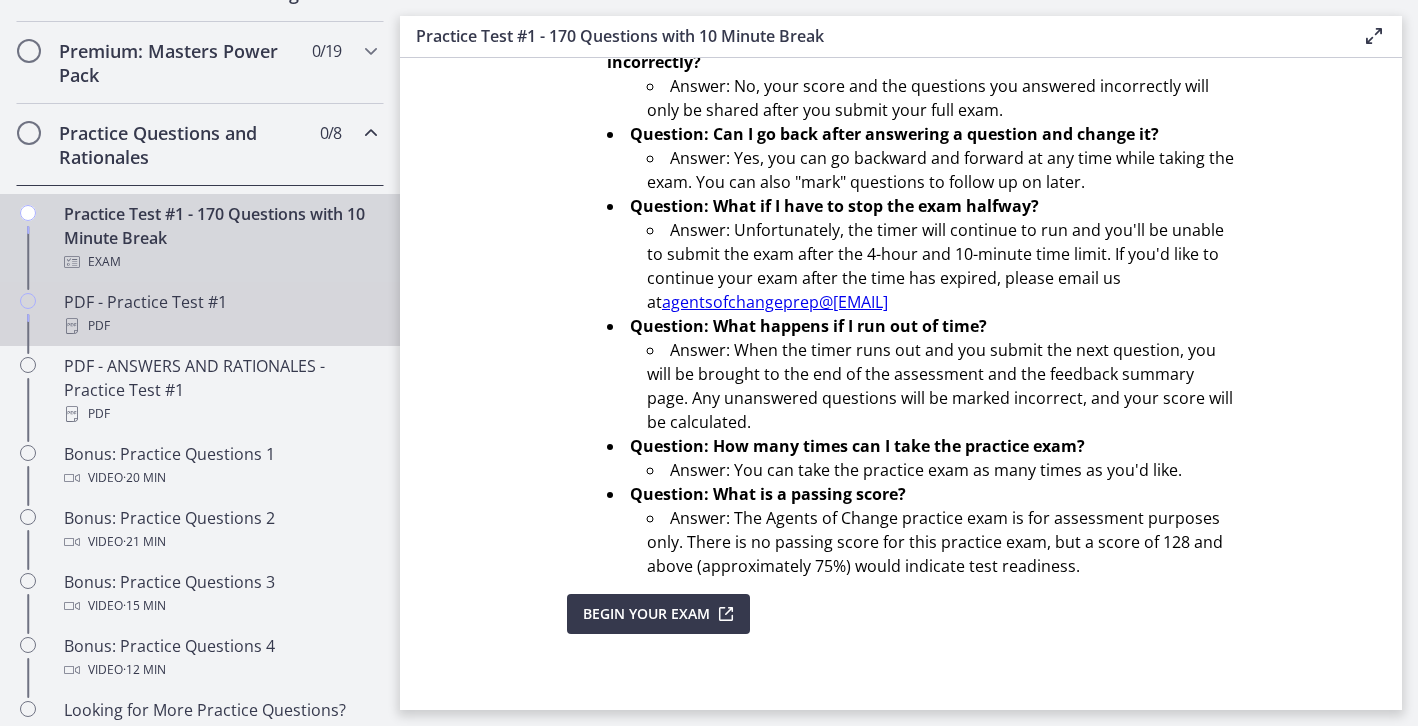 click on "PDF" at bounding box center [220, 326] 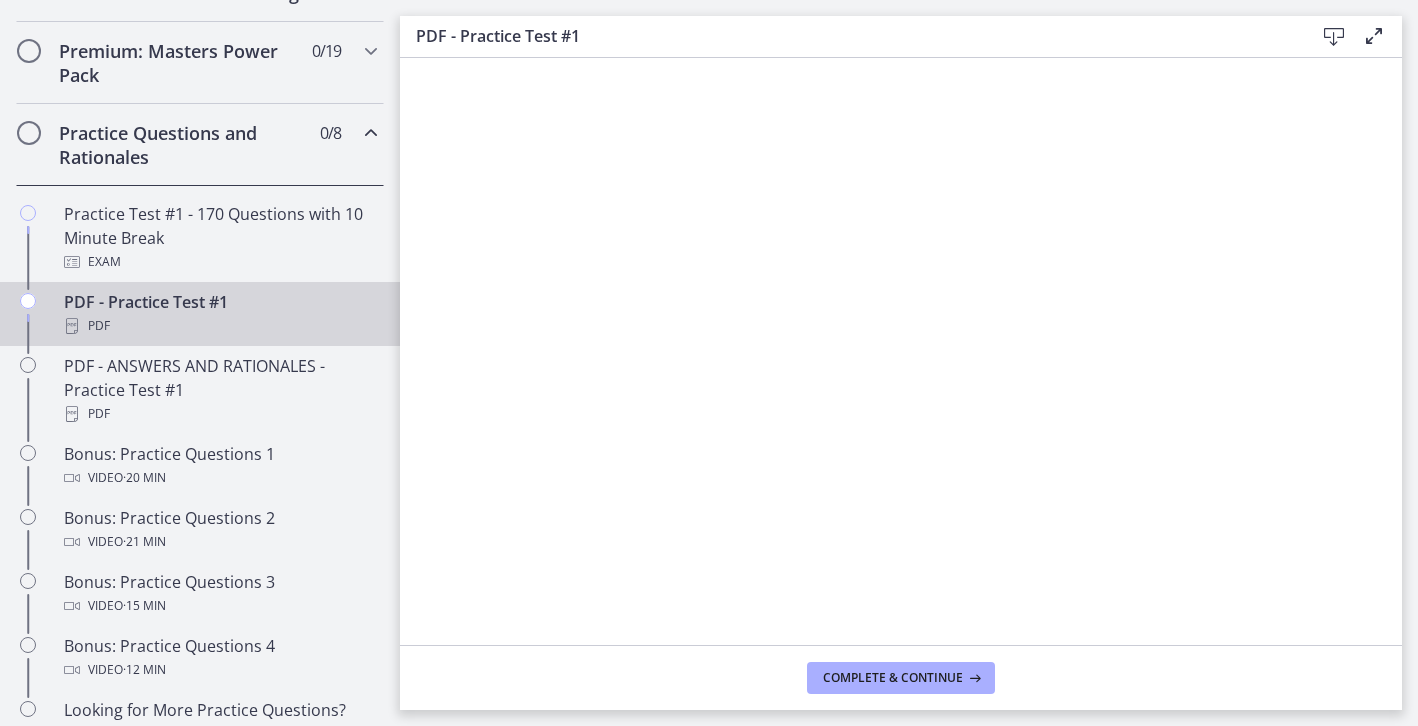 scroll, scrollTop: 0, scrollLeft: 0, axis: both 